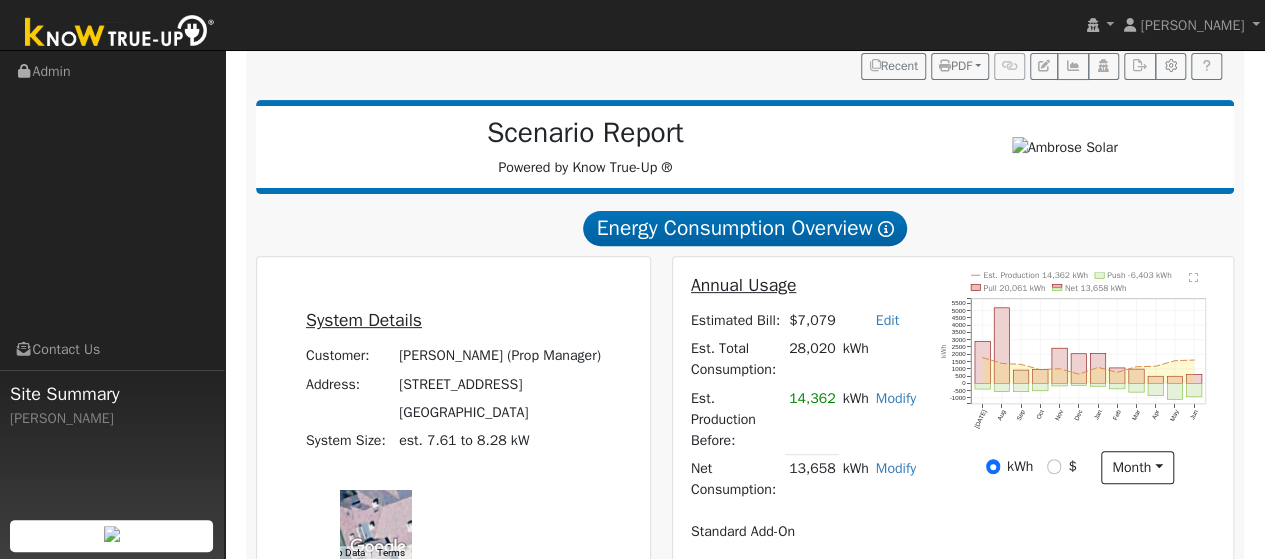 scroll, scrollTop: 0, scrollLeft: 0, axis: both 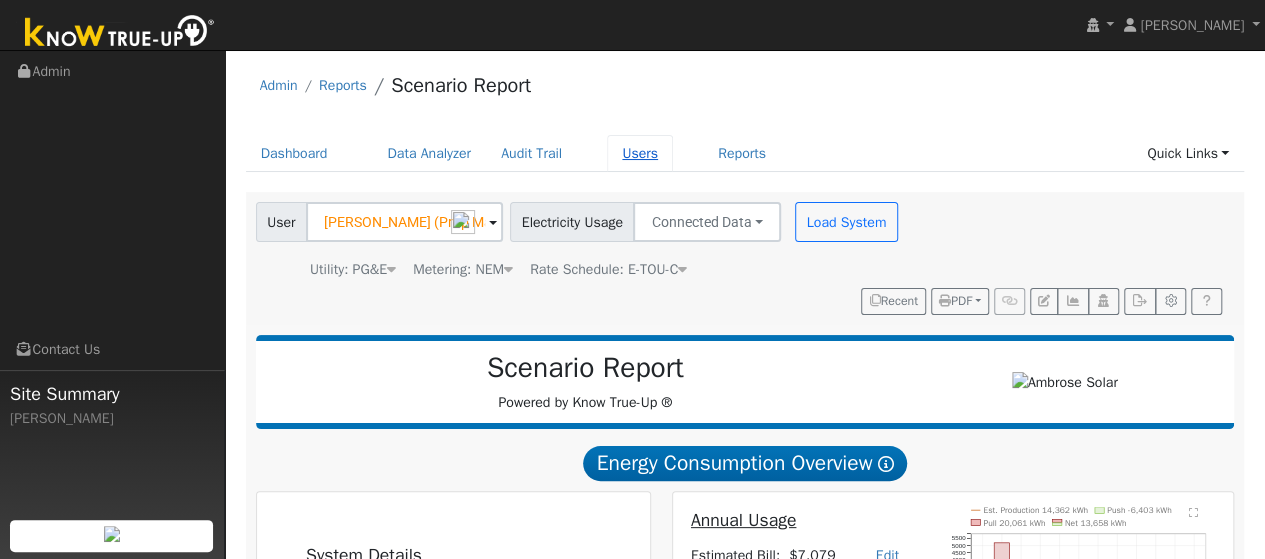 click on "Users" at bounding box center (640, 153) 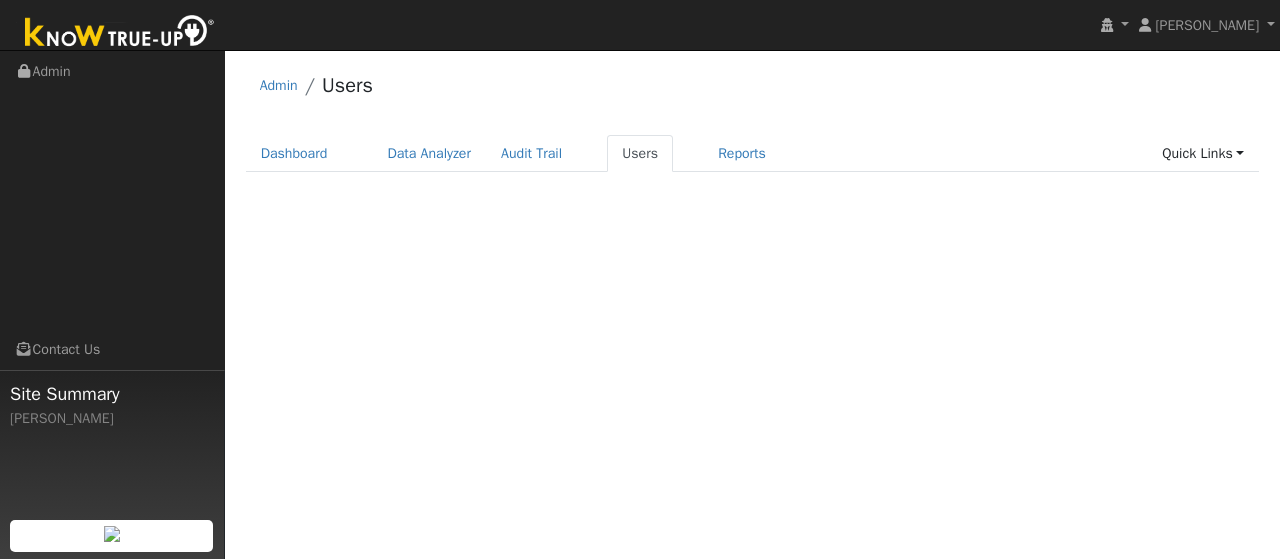 scroll, scrollTop: 0, scrollLeft: 0, axis: both 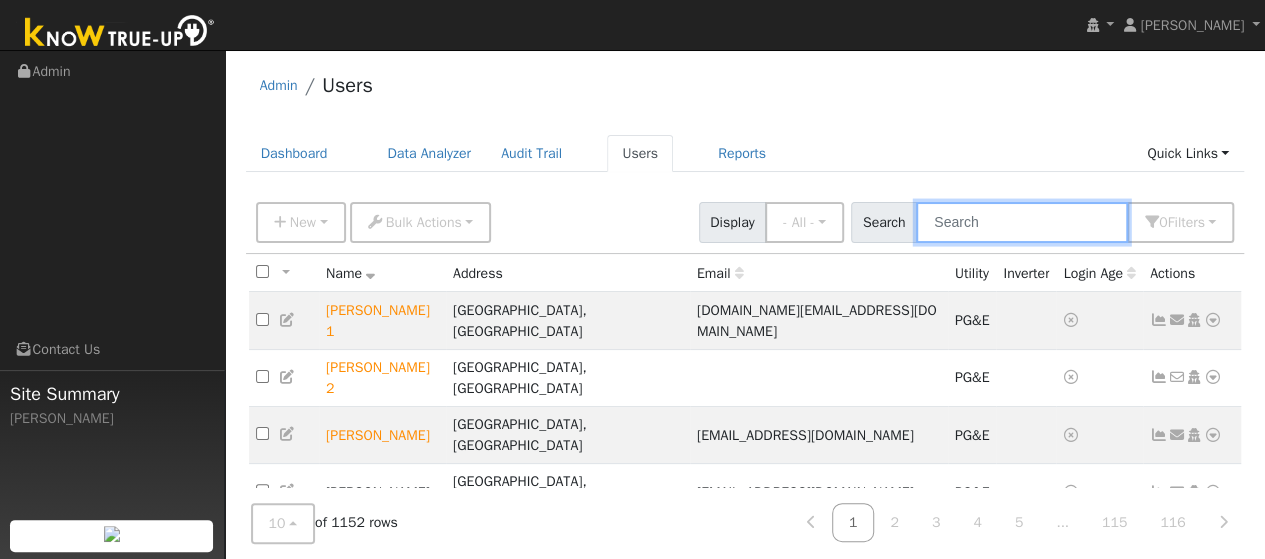click at bounding box center [1022, 222] 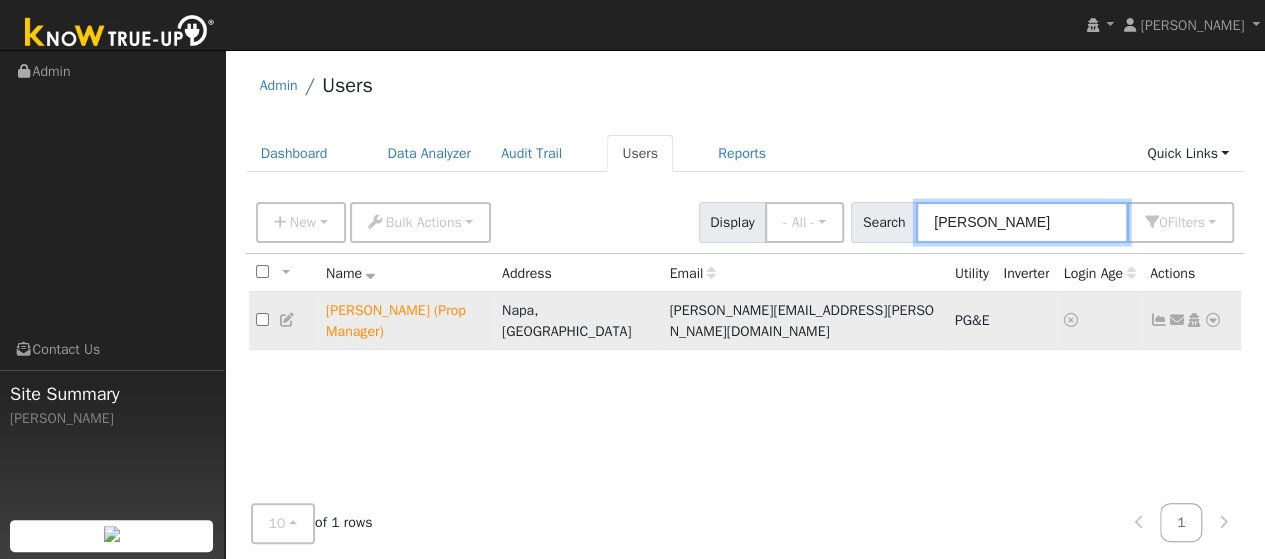 type on "[PERSON_NAME]" 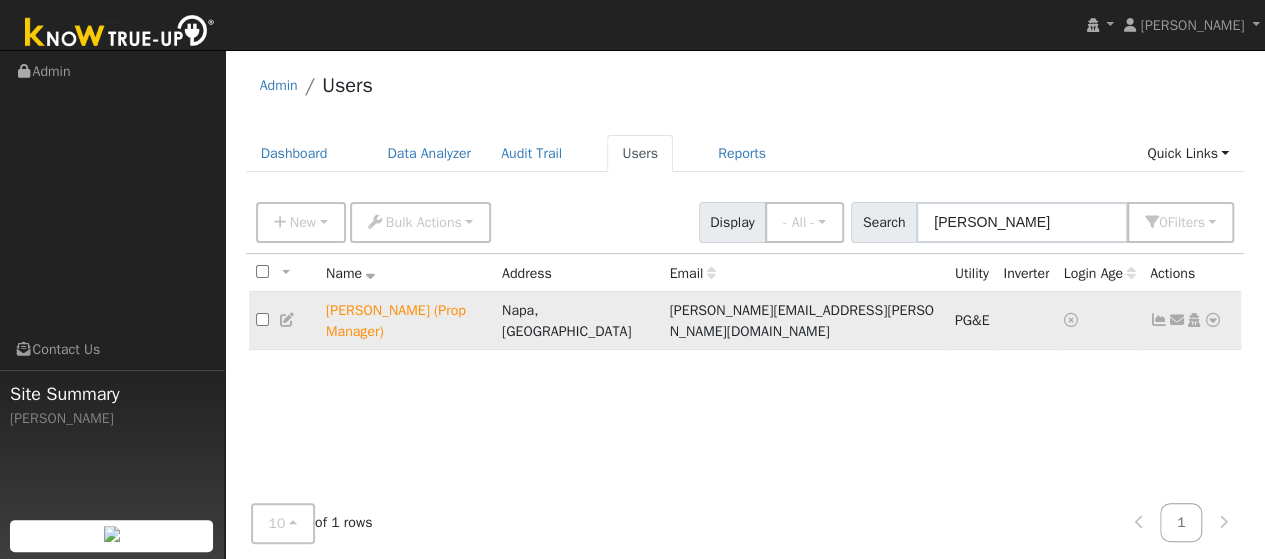 click at bounding box center (1159, 320) 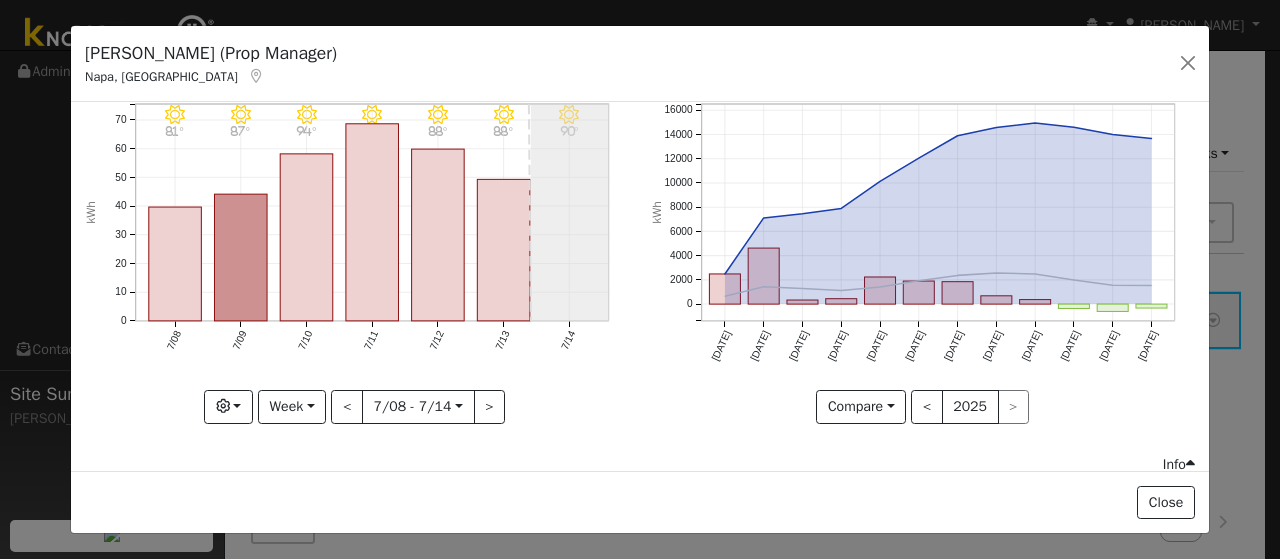 scroll, scrollTop: 100, scrollLeft: 0, axis: vertical 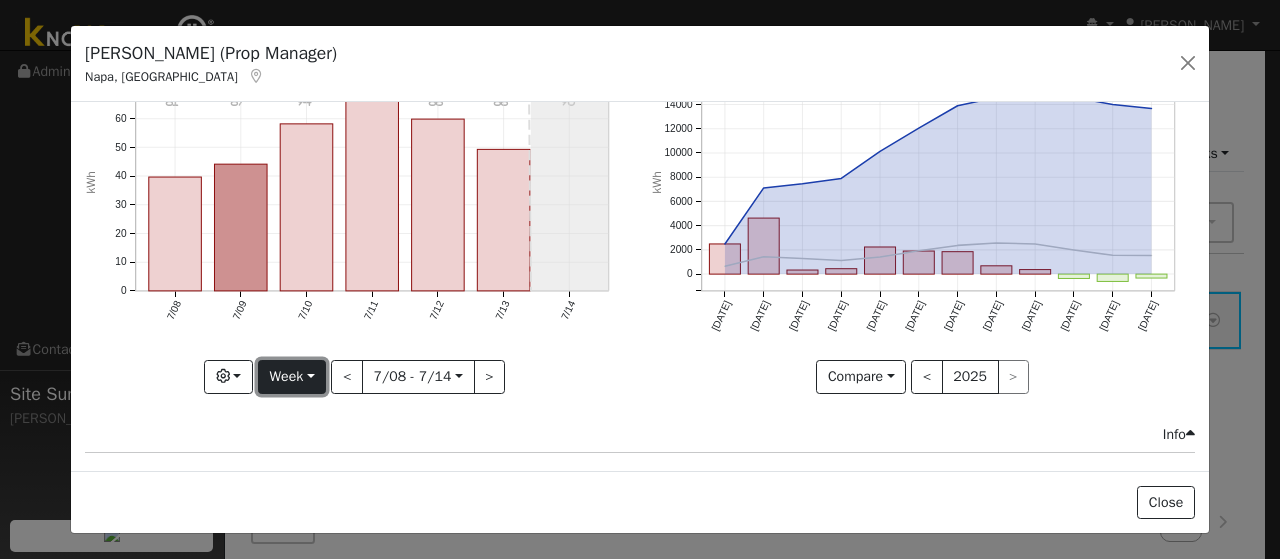 click on "Week" at bounding box center (292, 377) 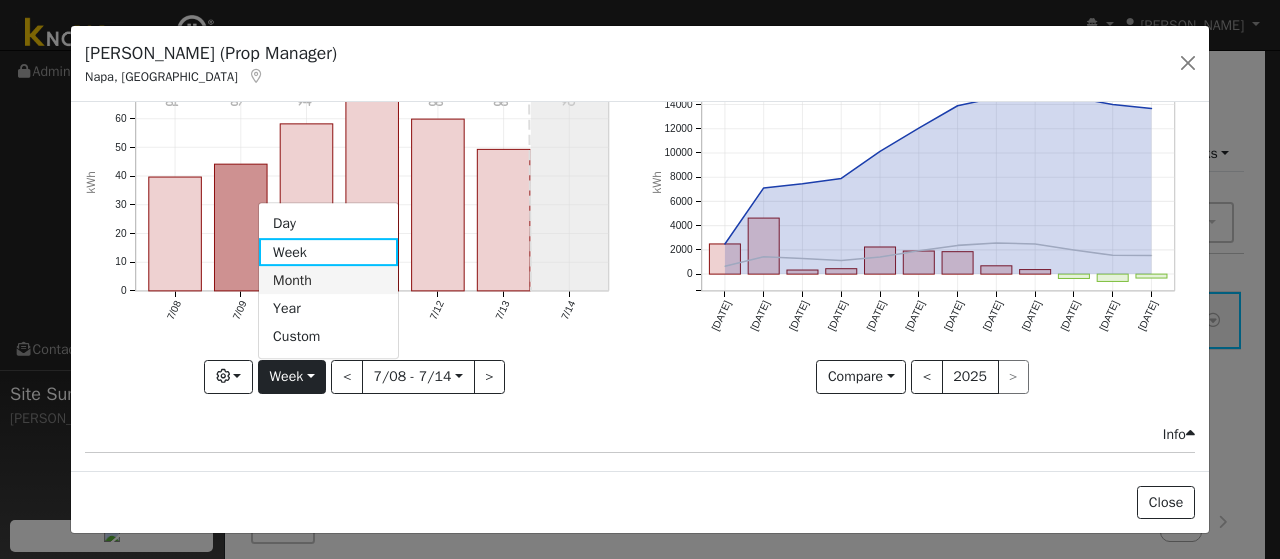 click on "Month" at bounding box center (328, 280) 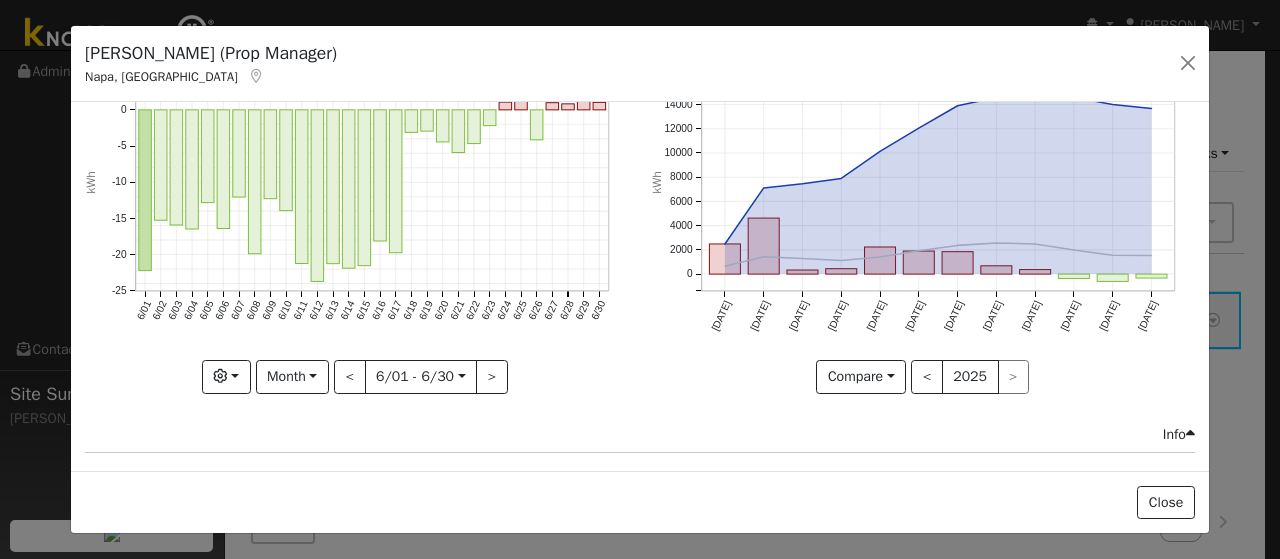 scroll, scrollTop: 0, scrollLeft: 0, axis: both 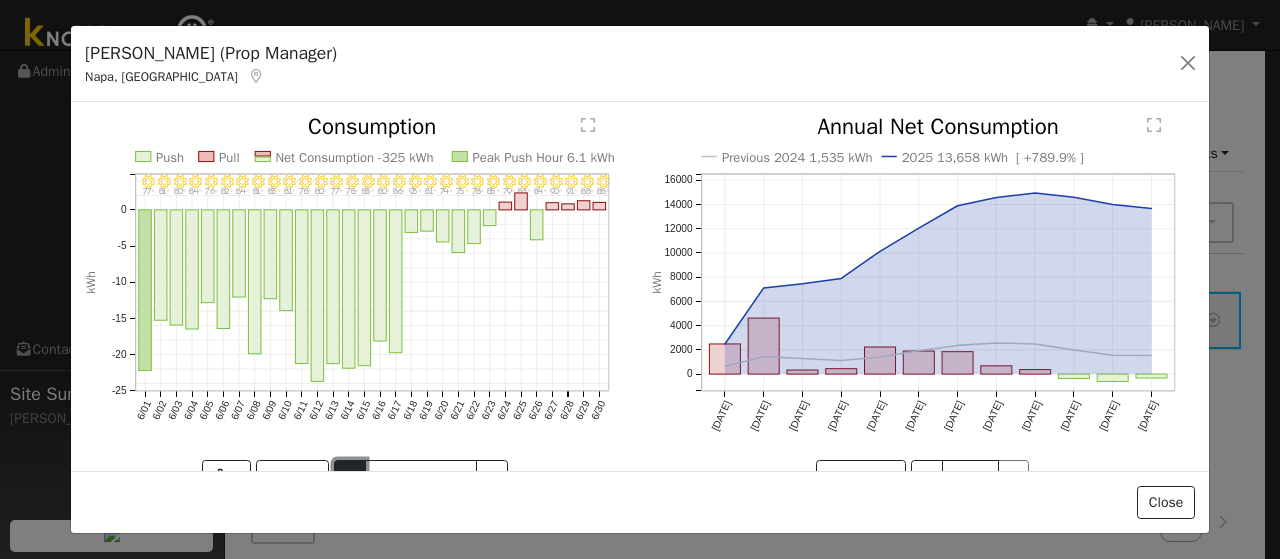 click on "<" at bounding box center [350, 477] 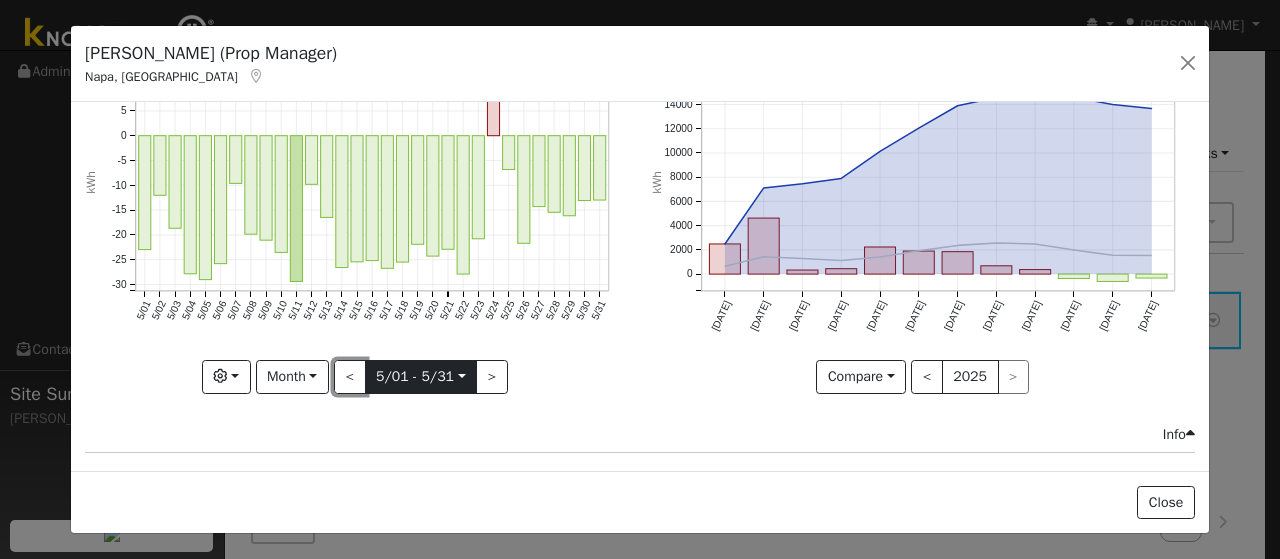 scroll, scrollTop: 0, scrollLeft: 0, axis: both 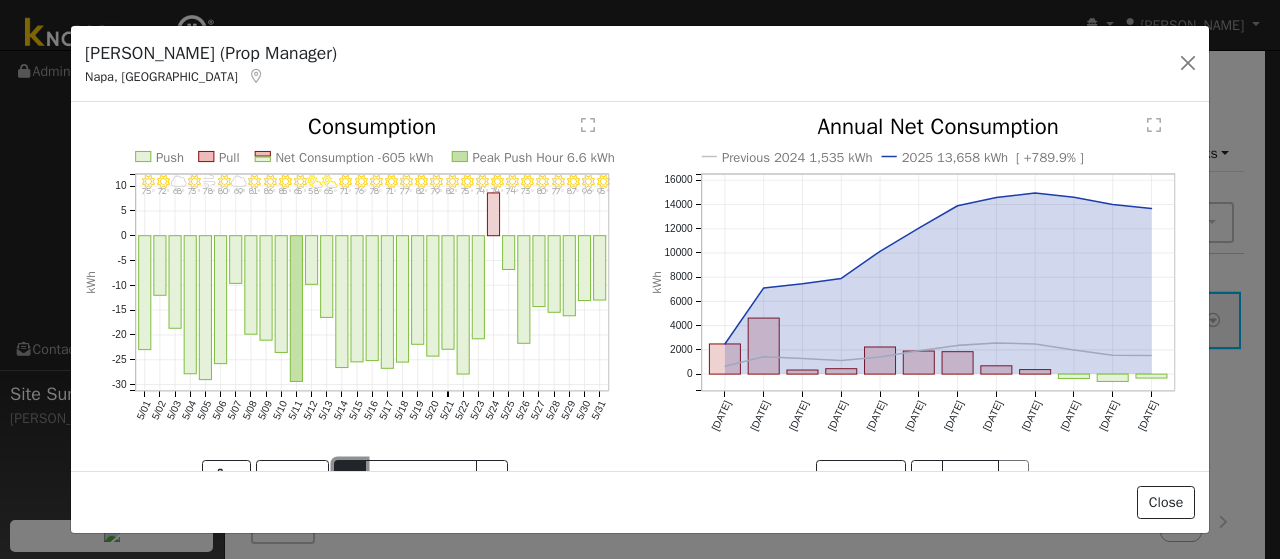 click on "<" at bounding box center [350, 477] 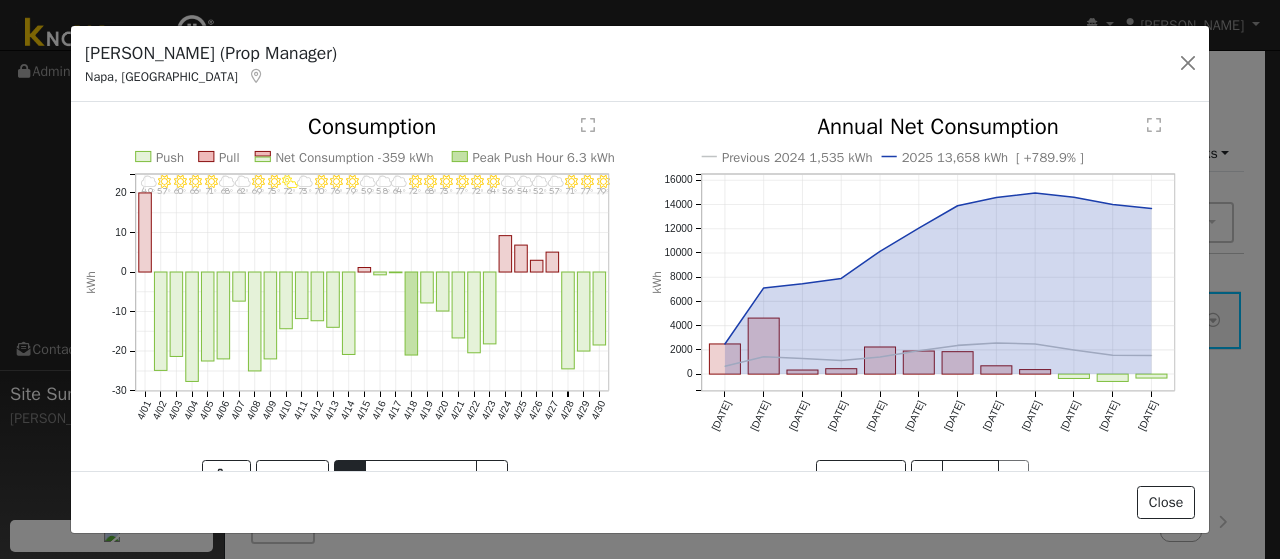 click on "4/30 - Clear 79° 4/29 - Clear 77° 4/28 - Clear 71° 4/27 - Cloudy 57° 4/26 - Cloudy 52° 4/25 - MostlyCloudy 54° 4/24 - MostlyCloudy 56° 4/23 - Clear 64° 4/22 - MostlyClear 72° 4/21 - Clear 77° 4/20 - Clear 73° 4/19 - Clear 68° 4/18 - Clear 72° 4/17 - Cloudy 64° 4/16 - MostlyCloudy 58° 4/15 - MostlyCloudy 59° 4/14 - Clear 79° 4/13 - Clear 76° 4/12 - Clear 70° 4/11 - Cloudy 73° 4/10 - PartlyCloudy 72° 4/09 - Clear 75° 4/08 - Clear 69° 4/07 - Cloudy 62° 4/06 - MostlyCloudy 68° 4/05 - Clear 71° 4/04 - Clear 66° 4/03 - Clear 60° 4/02 - MostlyClear 57° 4/01 - MostlyCloudy 49° Push Pull Net Consumption -359 kWh Peak Push Hour 6.3 kWh 4/01 4/02 4/03 4/04 4/05 4/06 4/07 4/08 4/09 4/10 4/11 4/12 4/13 4/14 4/15 4/16 4/17 4/18 4/19 4/20 4/21 4/22 4/23 4/24 4/25 4/26 4/27 4/28 4/29 4/30 -30 -20 -10 0 10 20  Consumption kWh onclick="" onclick="" onclick="" onclick="" onclick="" onclick="" onclick="" onclick="" onclick="" onclick="" onclick="" onclick="" onclick="" onclick="" onclick=""" 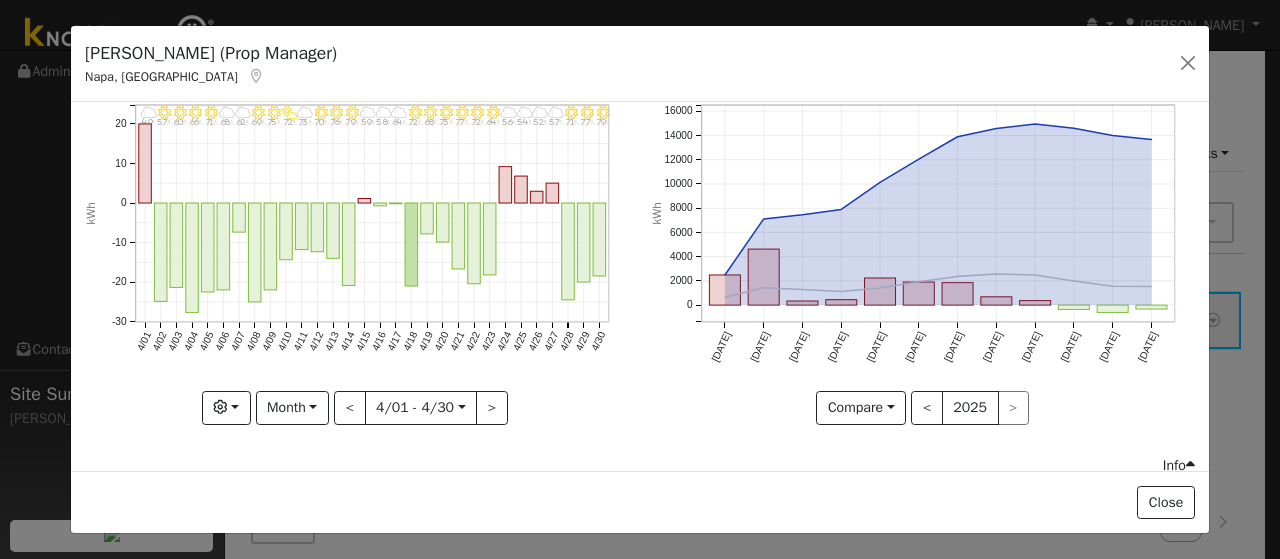 scroll, scrollTop: 100, scrollLeft: 0, axis: vertical 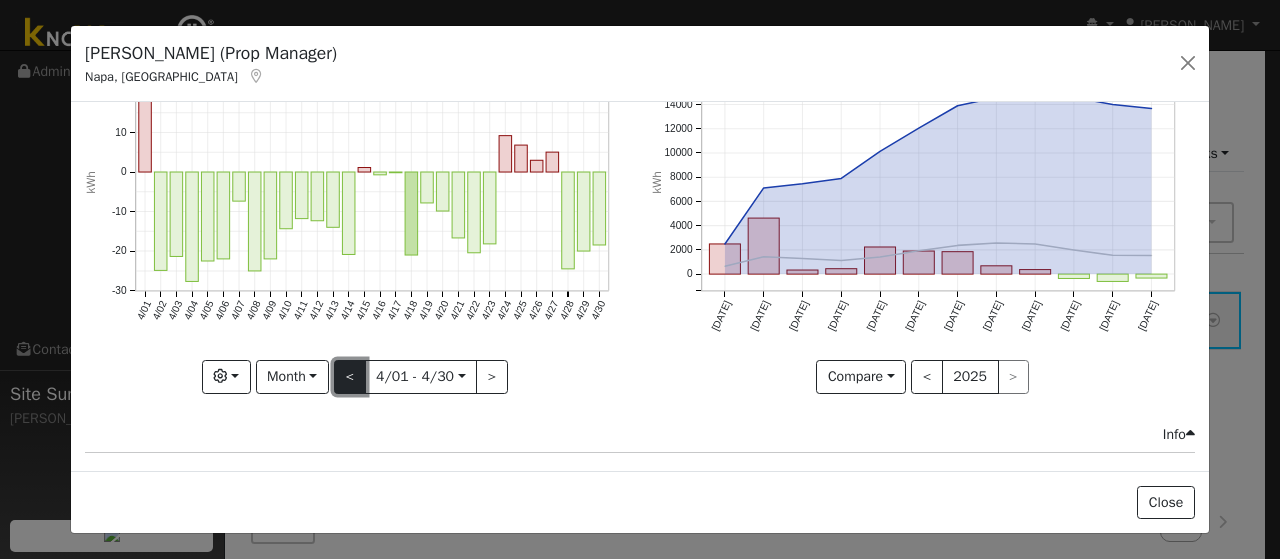 click on "<" at bounding box center [350, 377] 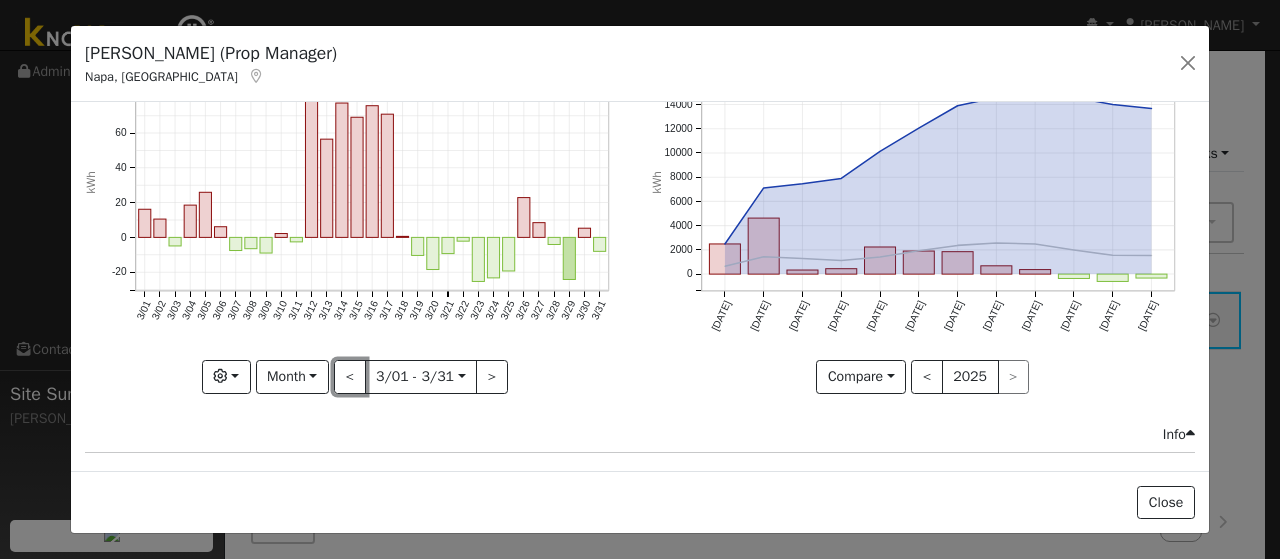 scroll, scrollTop: 0, scrollLeft: 0, axis: both 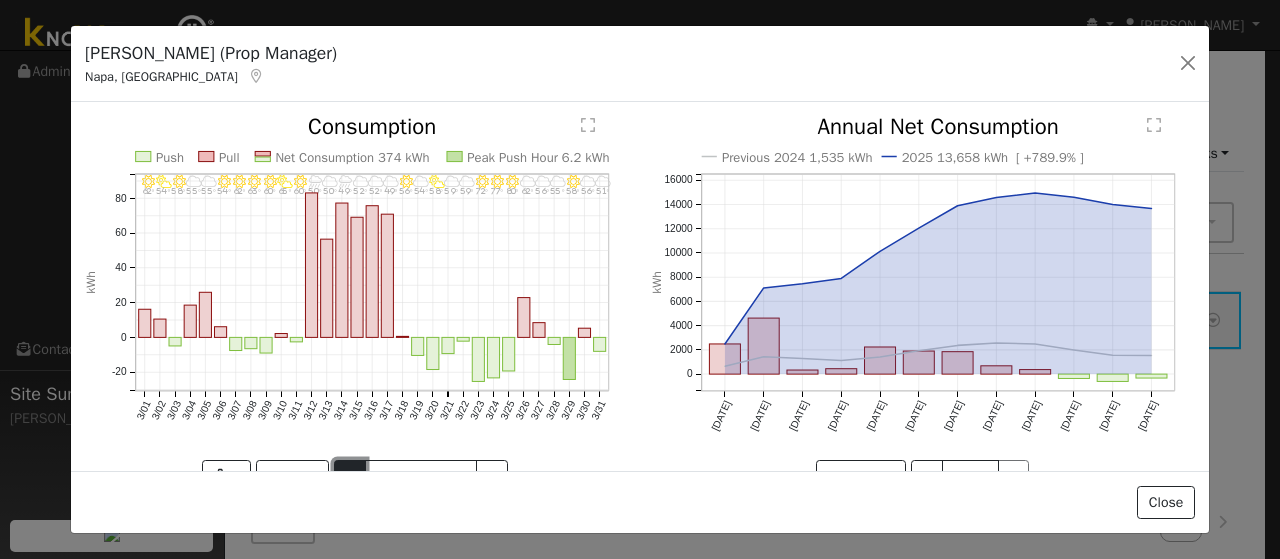 click on "<" at bounding box center [350, 477] 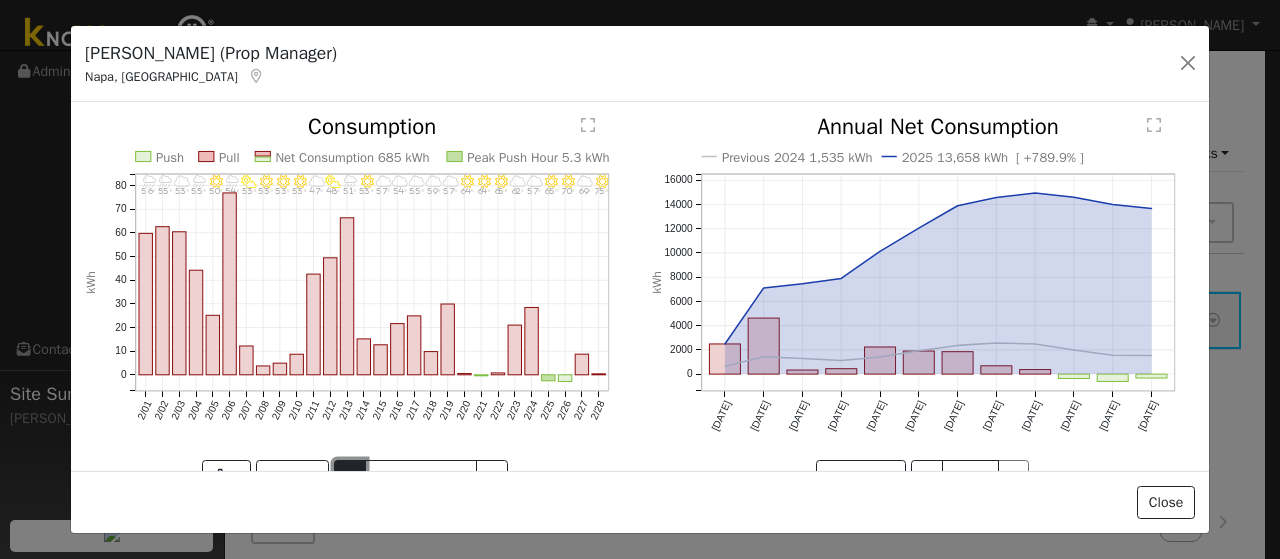 click on "<" at bounding box center (350, 477) 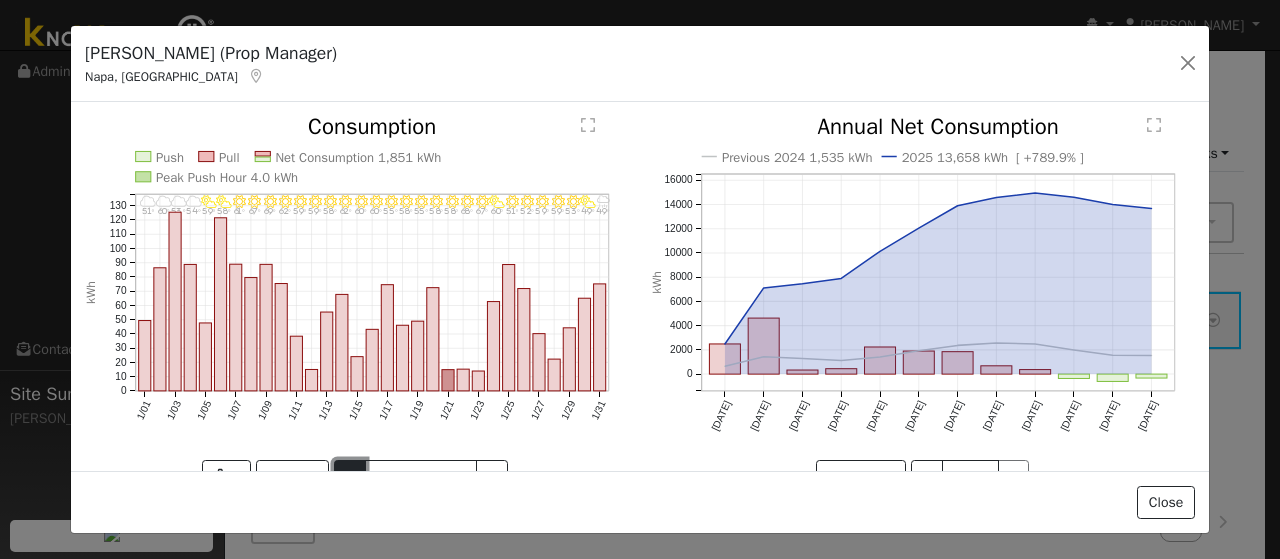 click on "<" at bounding box center [350, 477] 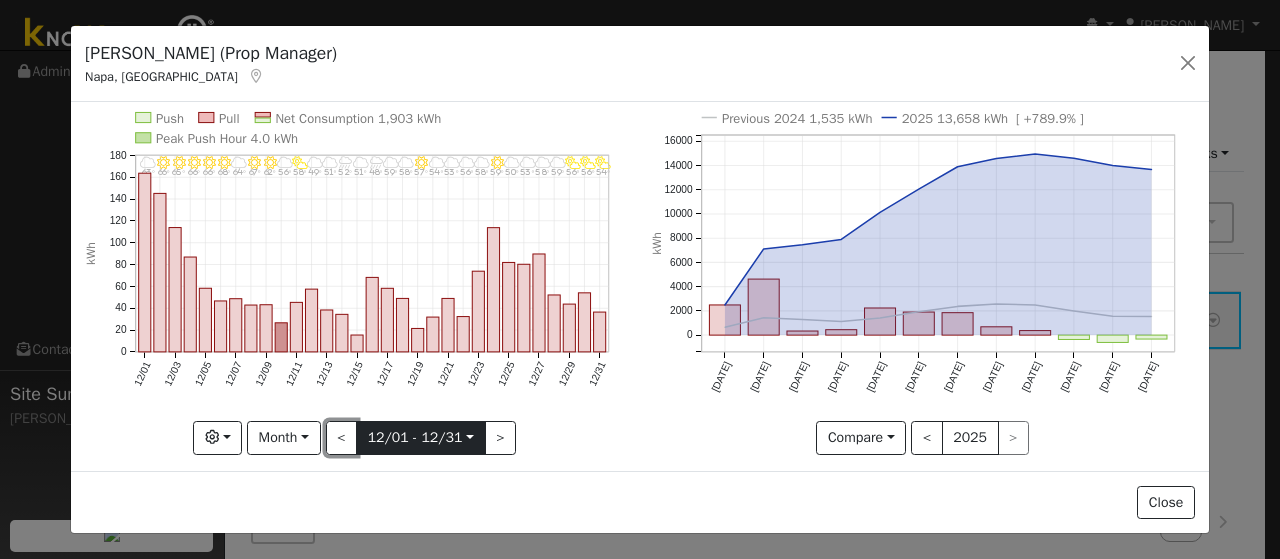 scroll, scrollTop: 100, scrollLeft: 0, axis: vertical 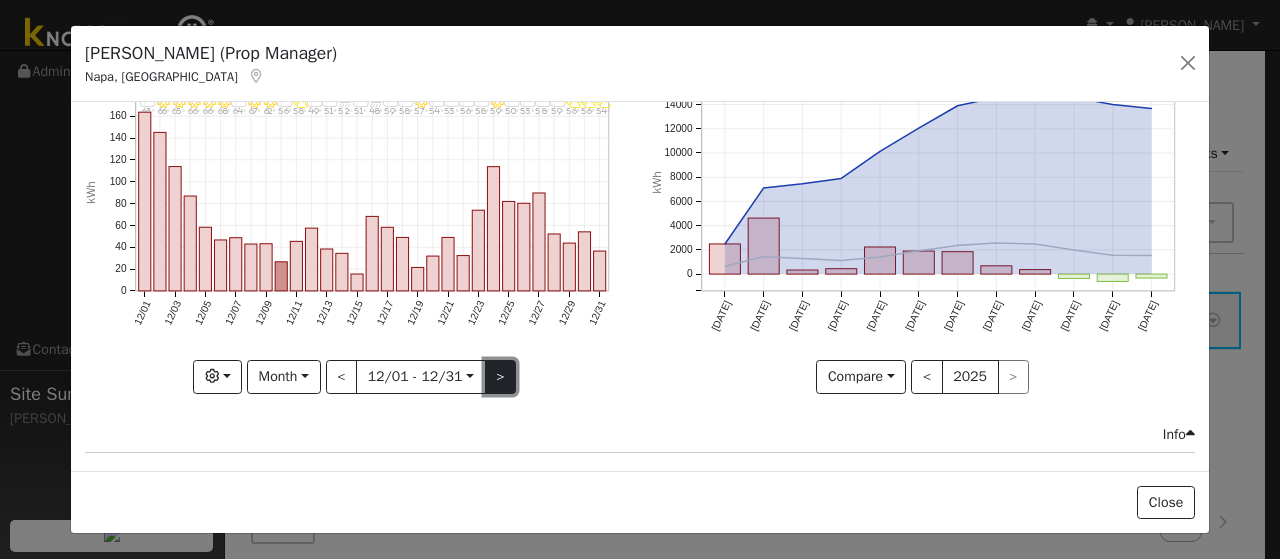 click on ">" at bounding box center [501, 377] 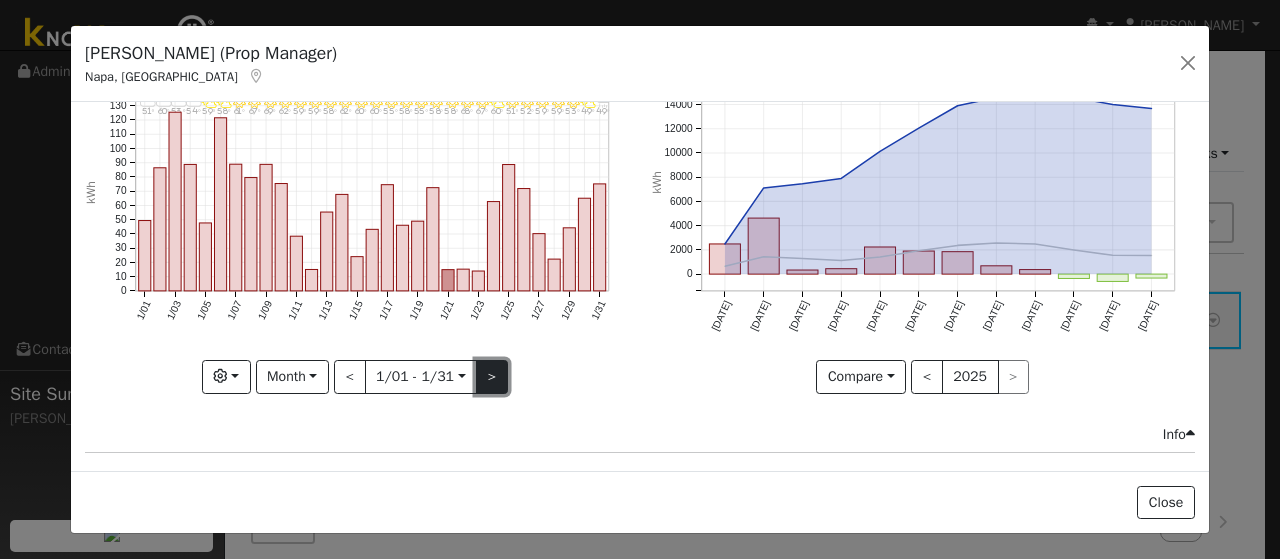 click on ">" at bounding box center [492, 377] 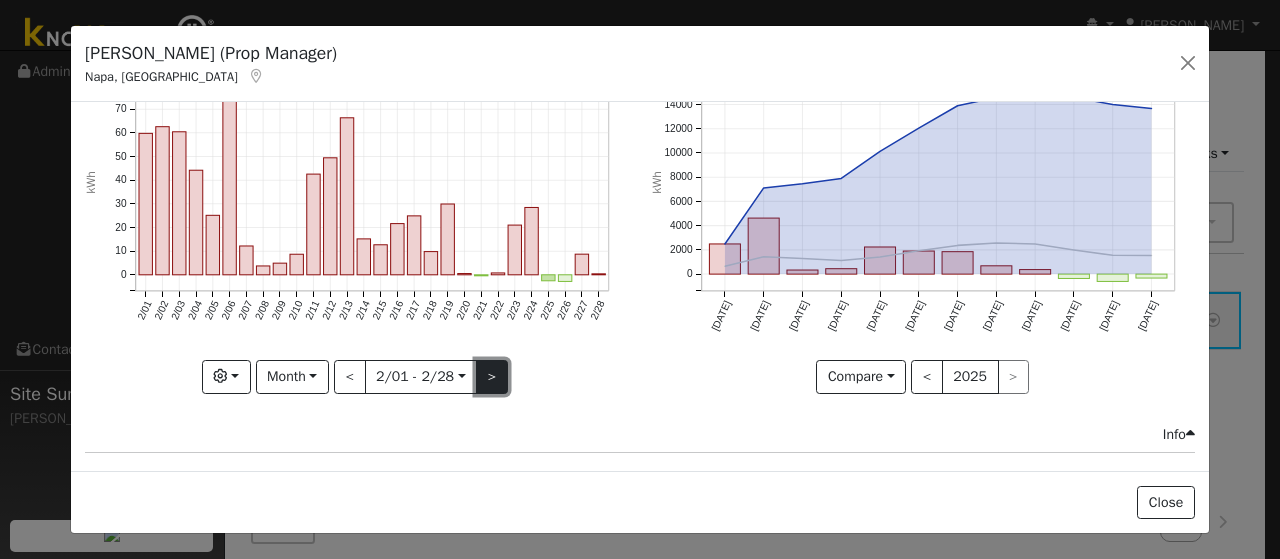 click on ">" at bounding box center (492, 377) 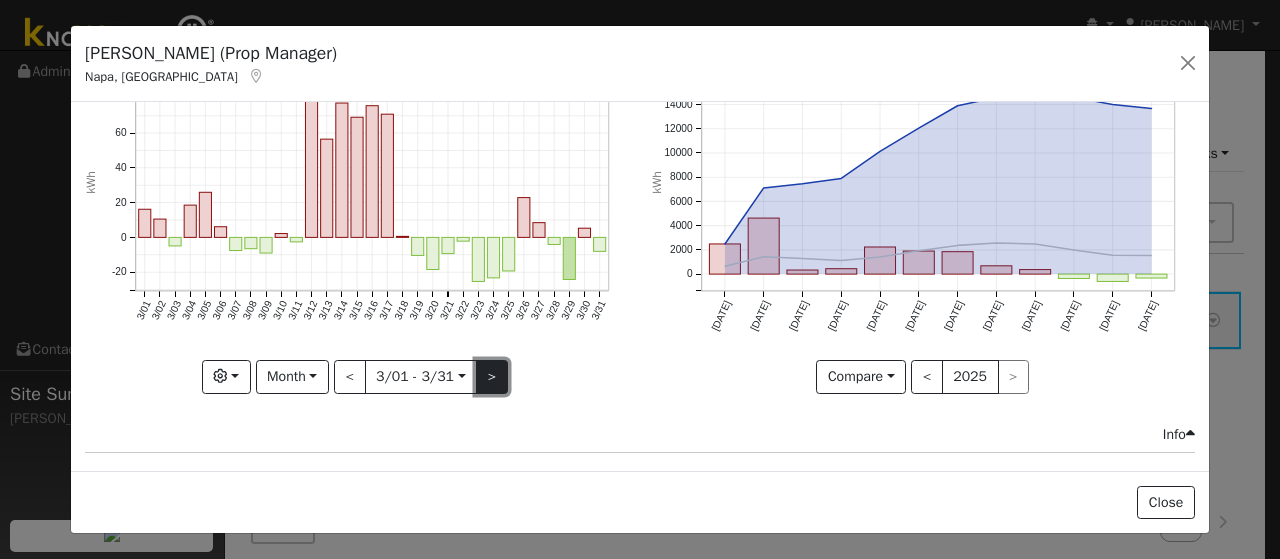 click on ">" at bounding box center (492, 377) 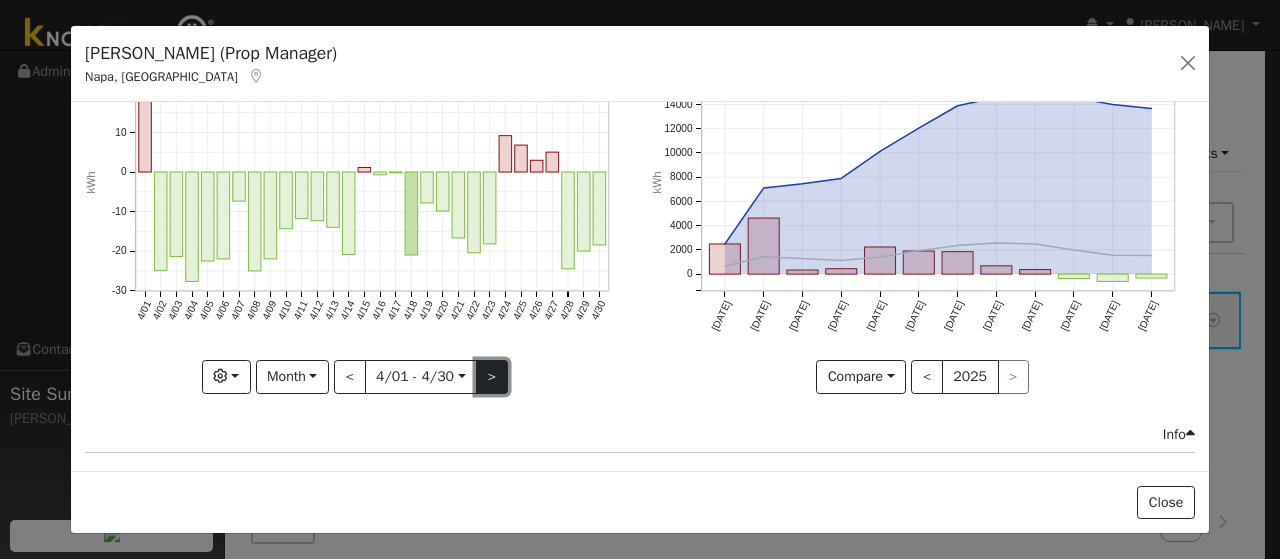 click on ">" at bounding box center [492, 377] 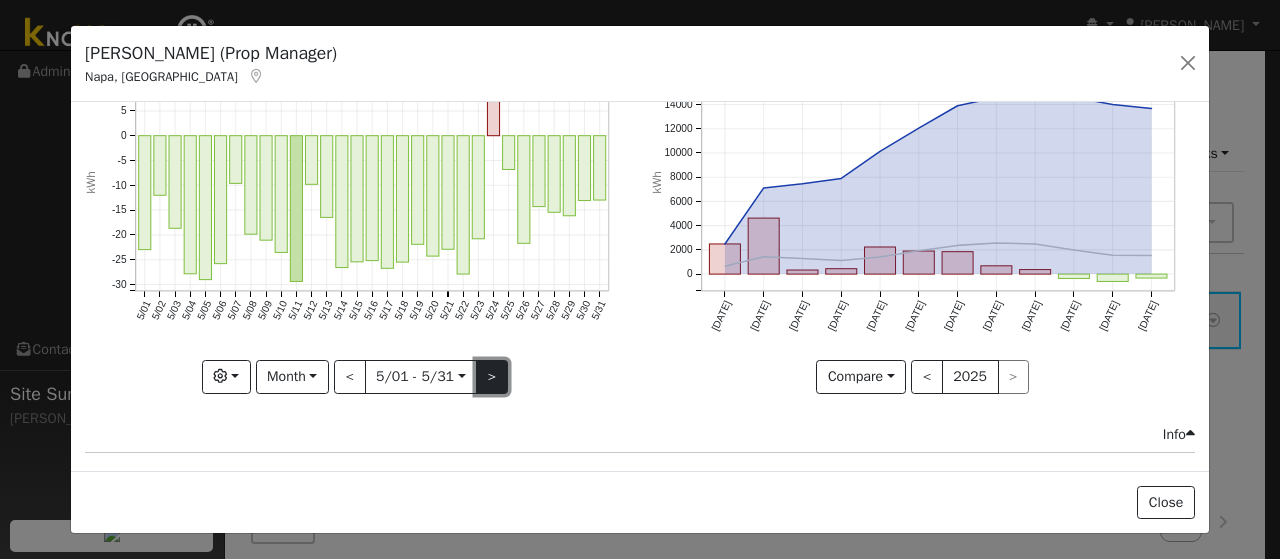 click on ">" at bounding box center (492, 377) 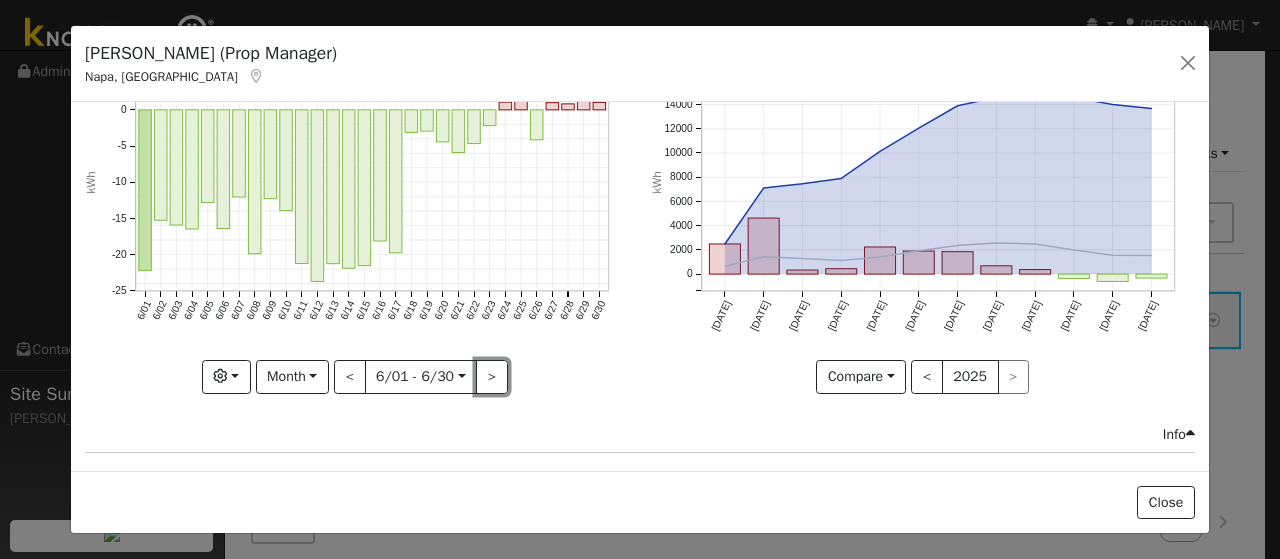 scroll, scrollTop: 0, scrollLeft: 0, axis: both 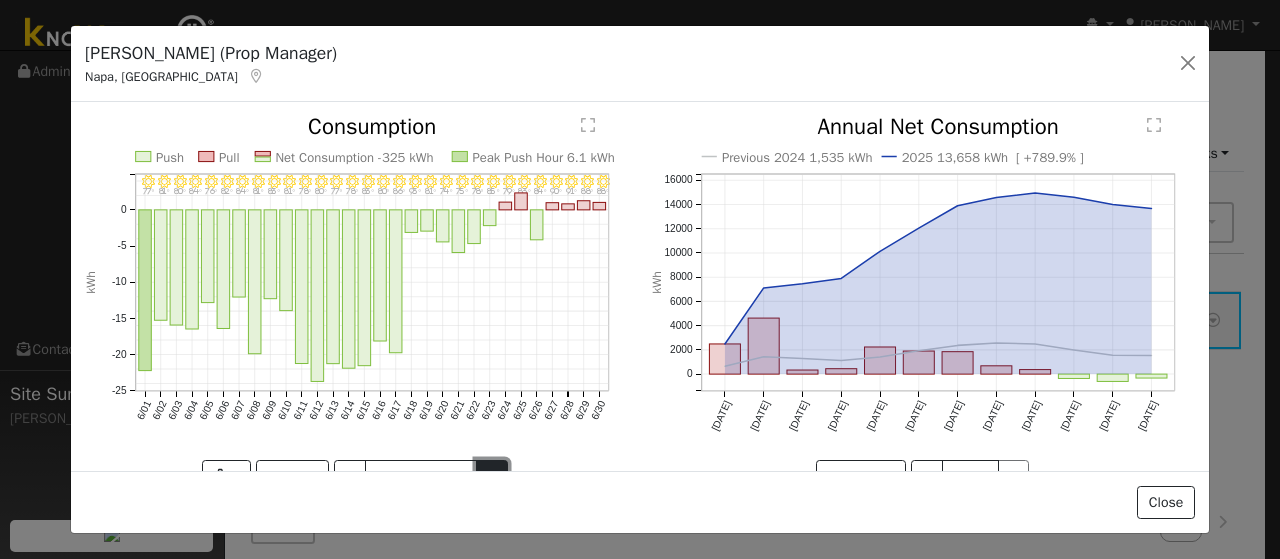 click on ">" at bounding box center (492, 477) 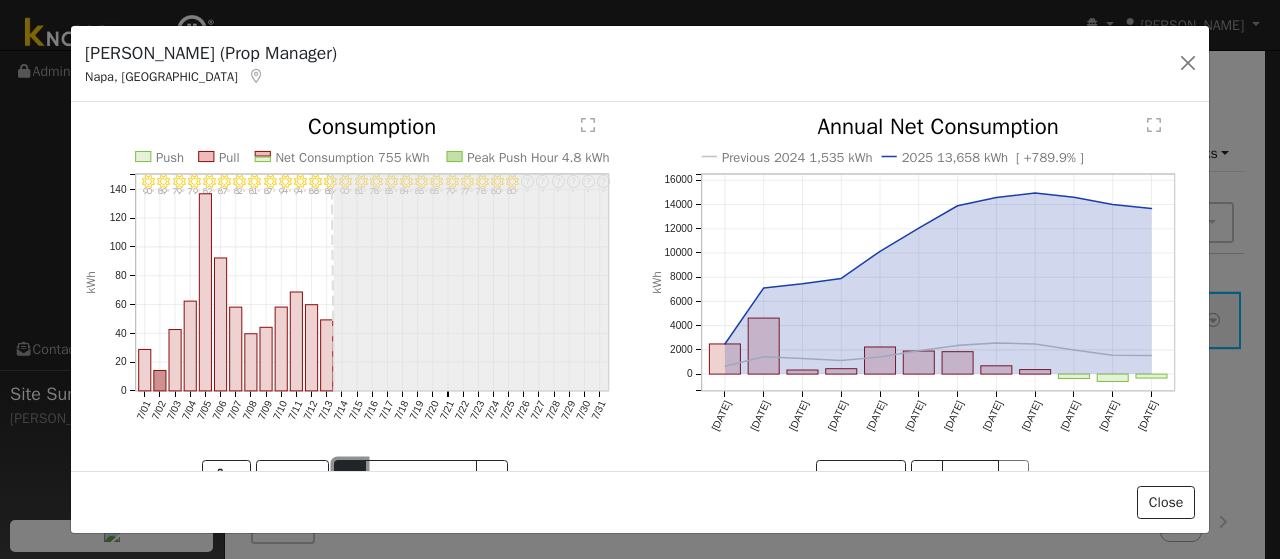 click on "<" at bounding box center (350, 477) 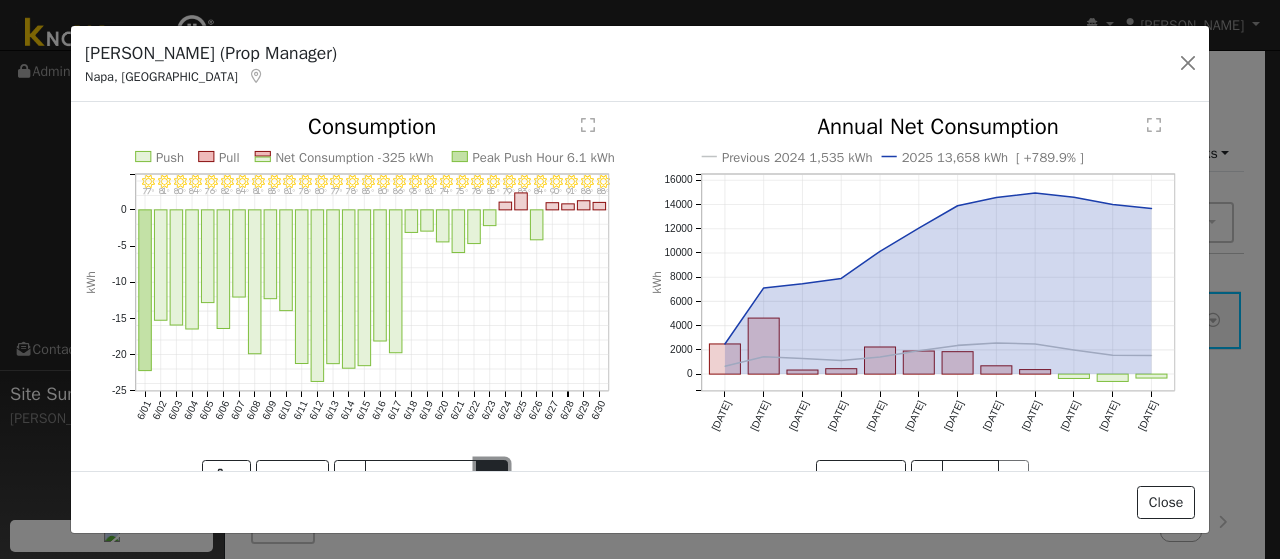 click on ">" at bounding box center (492, 477) 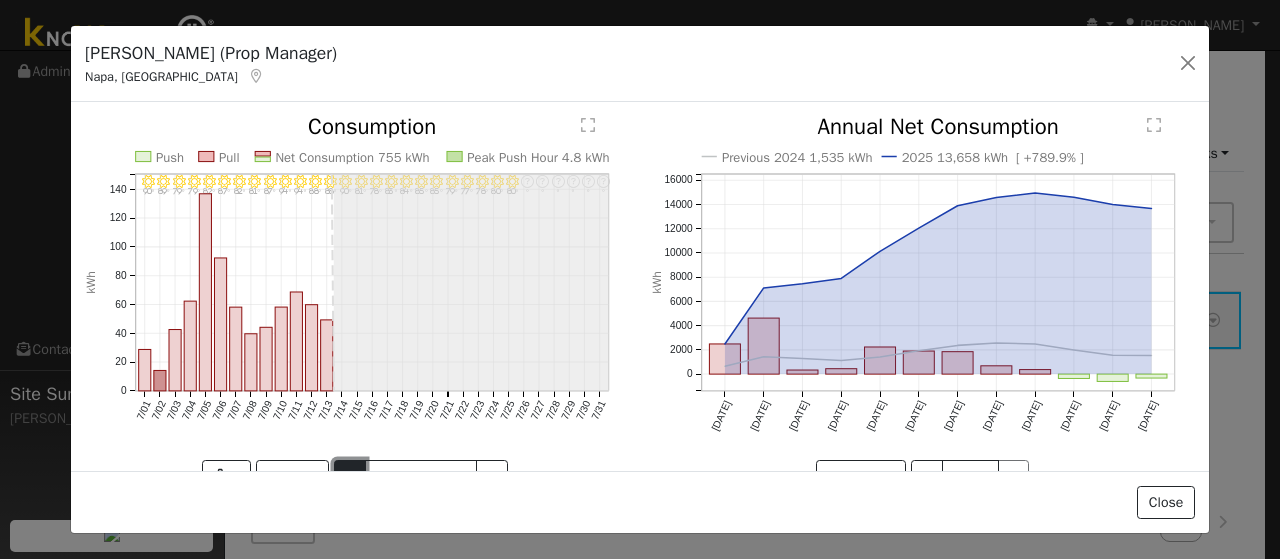 click on "<" at bounding box center [350, 477] 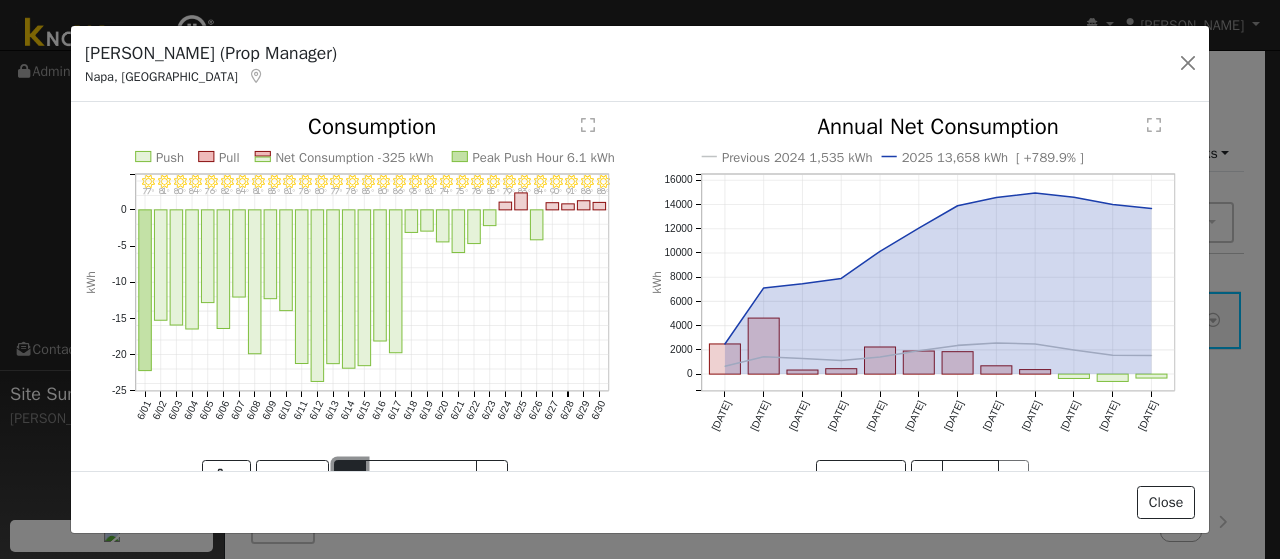 click on "<" at bounding box center [350, 477] 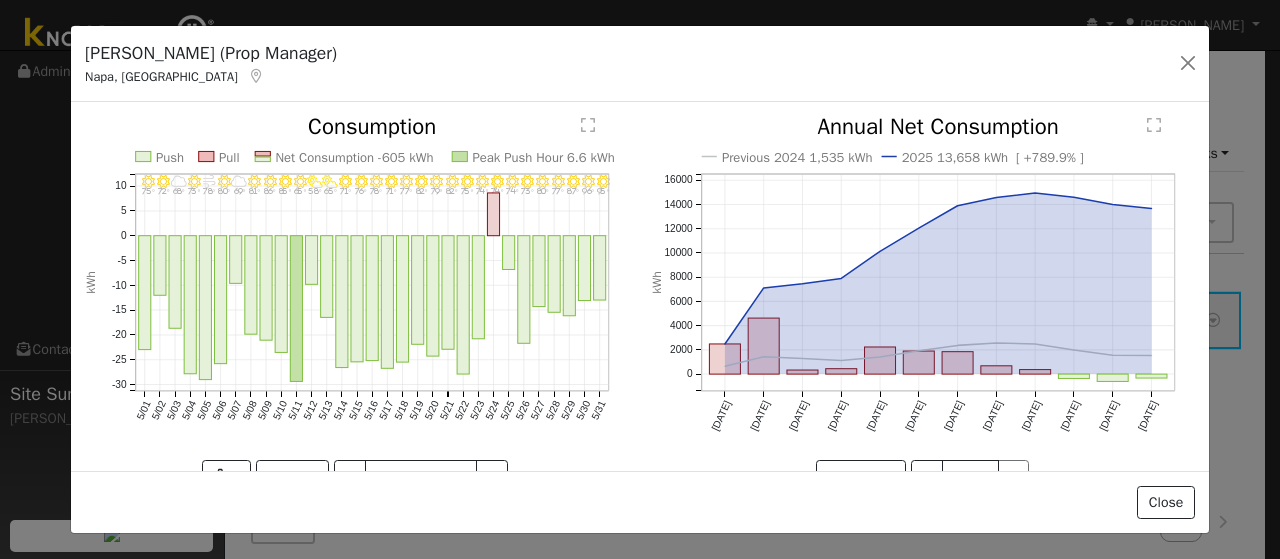 click on "Close" at bounding box center (640, 502) 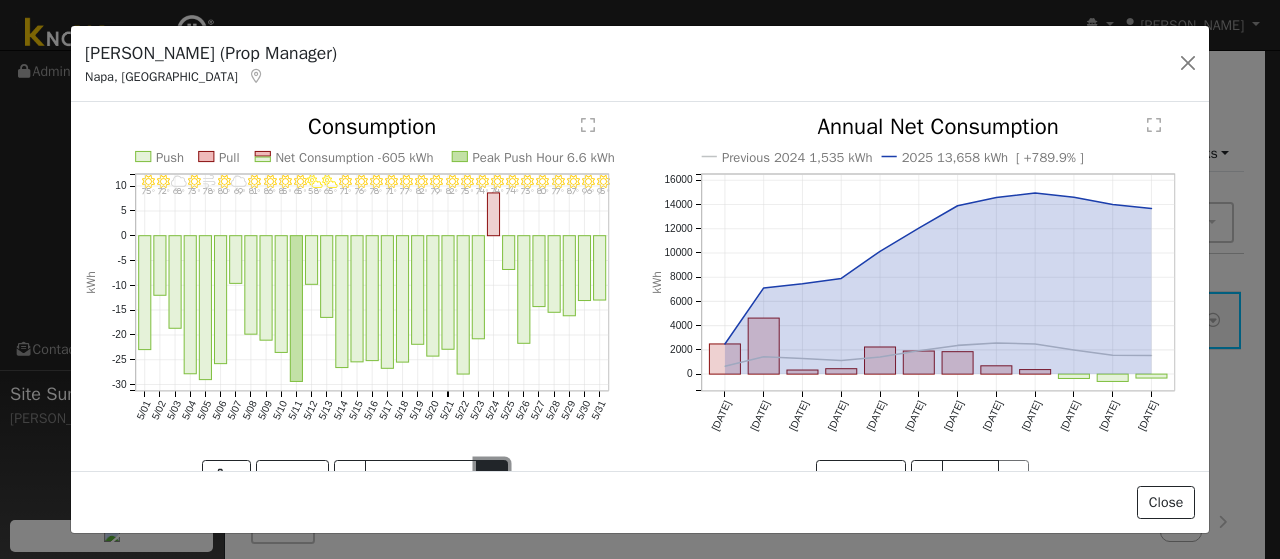 click on ">" at bounding box center (492, 477) 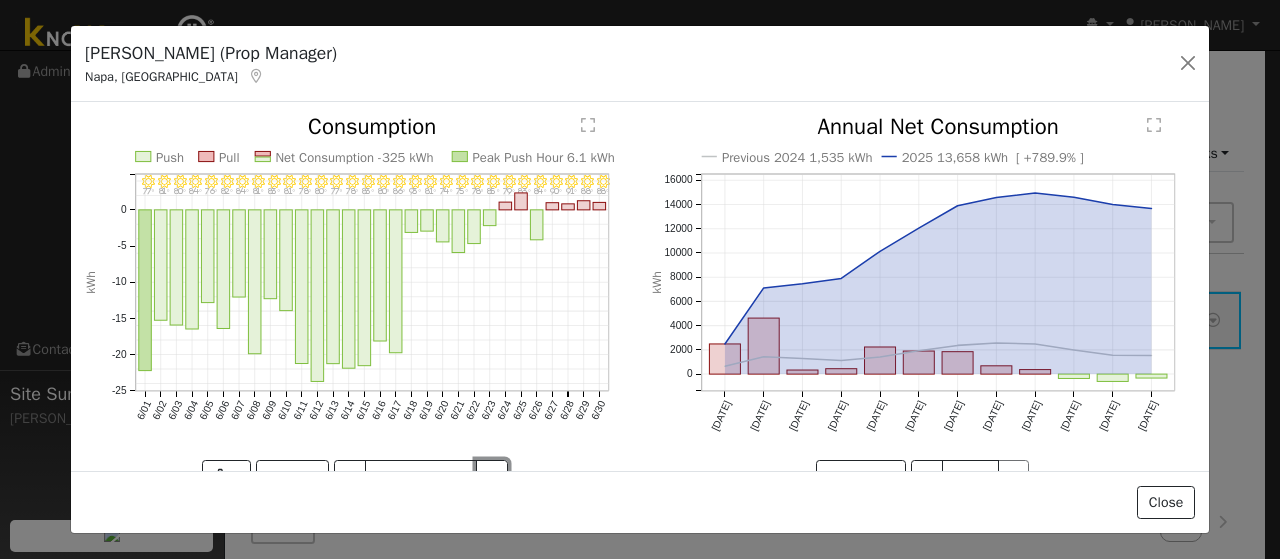 click on ">" at bounding box center [492, 477] 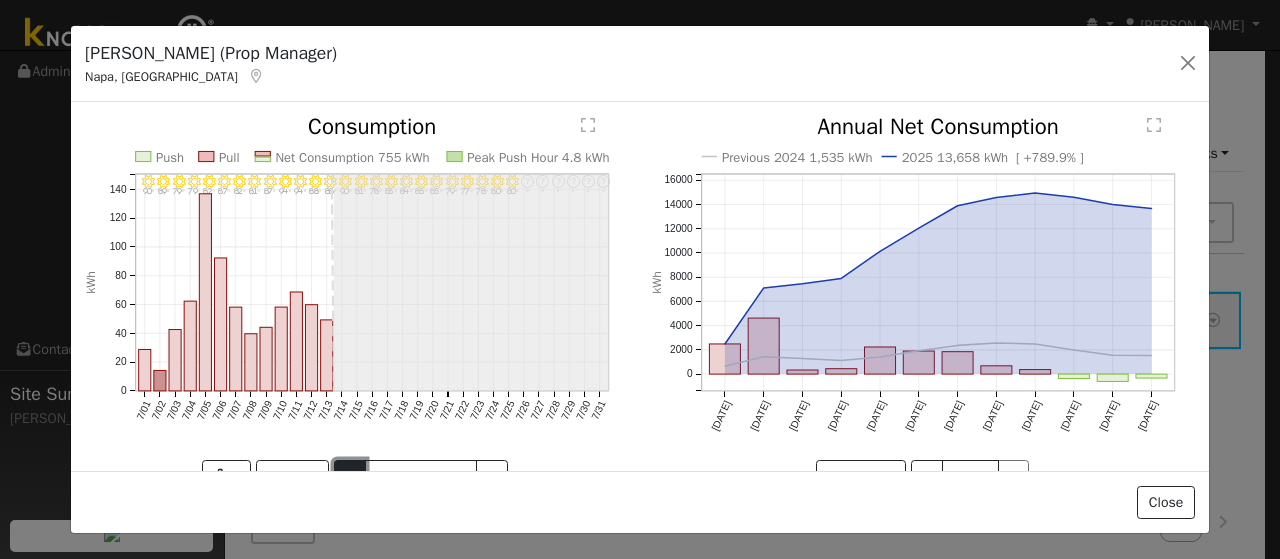 click on "<" at bounding box center (350, 477) 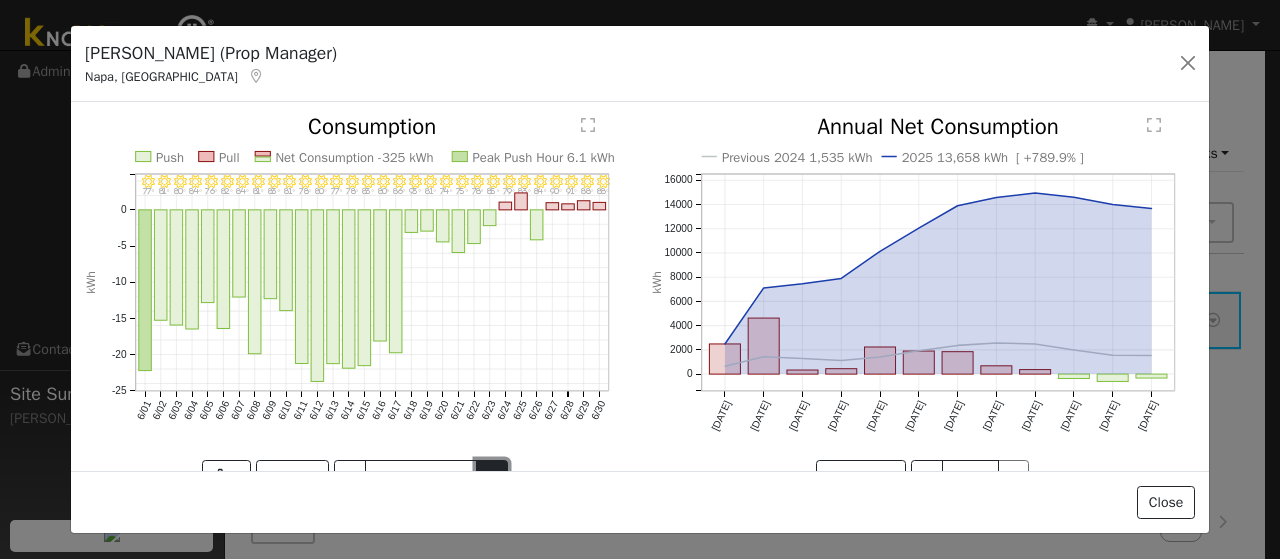 click on ">" at bounding box center [492, 477] 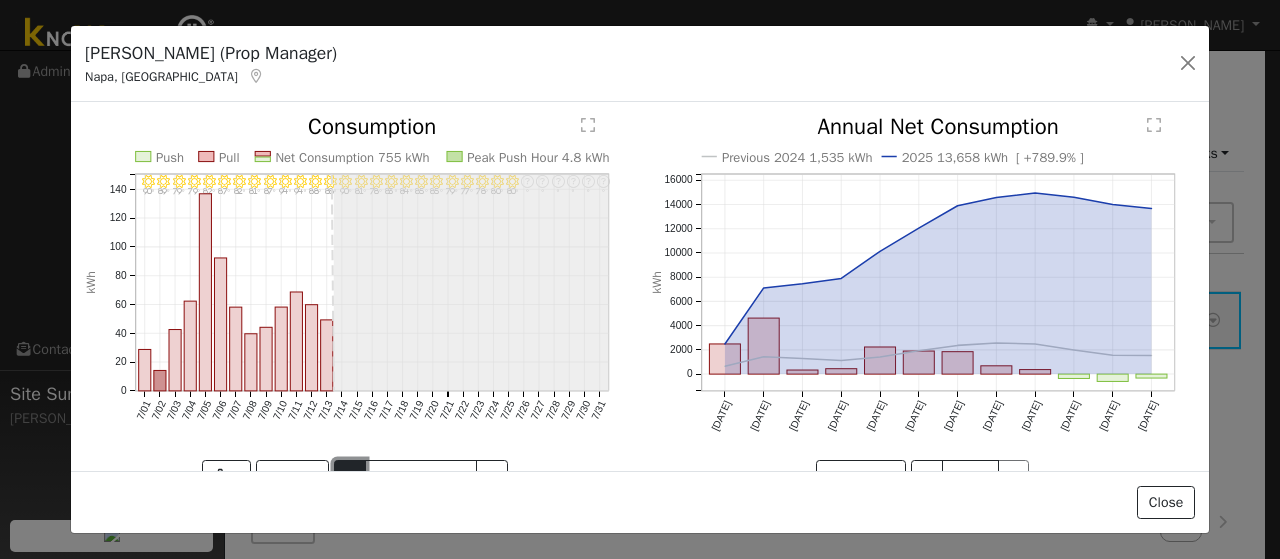 click on "<" at bounding box center [350, 477] 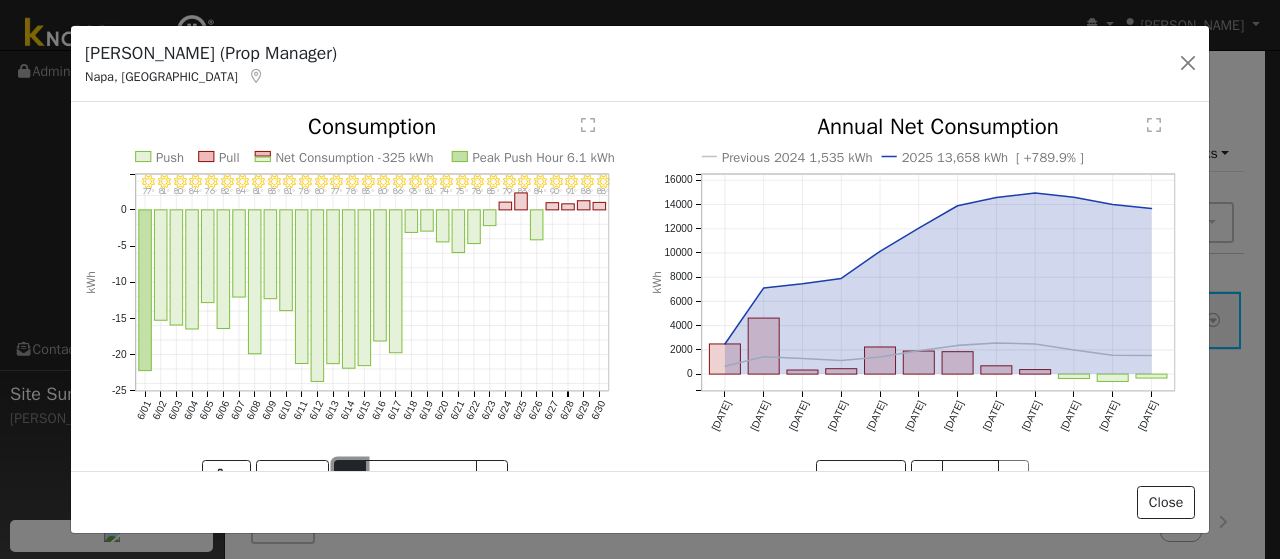 click on "<" at bounding box center [350, 477] 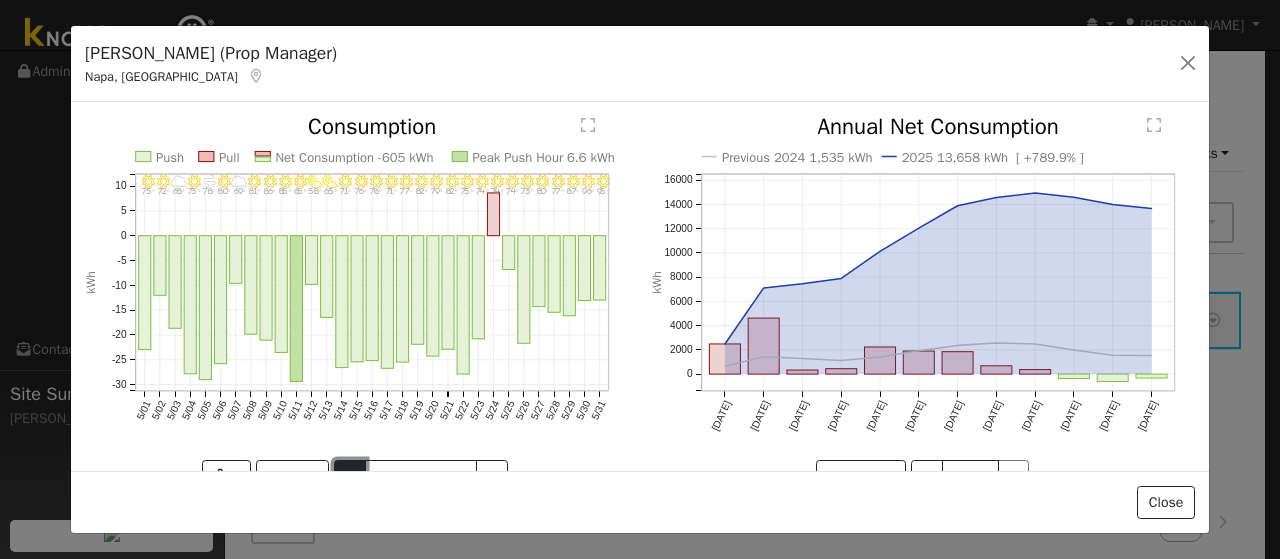 click on "<" at bounding box center [350, 477] 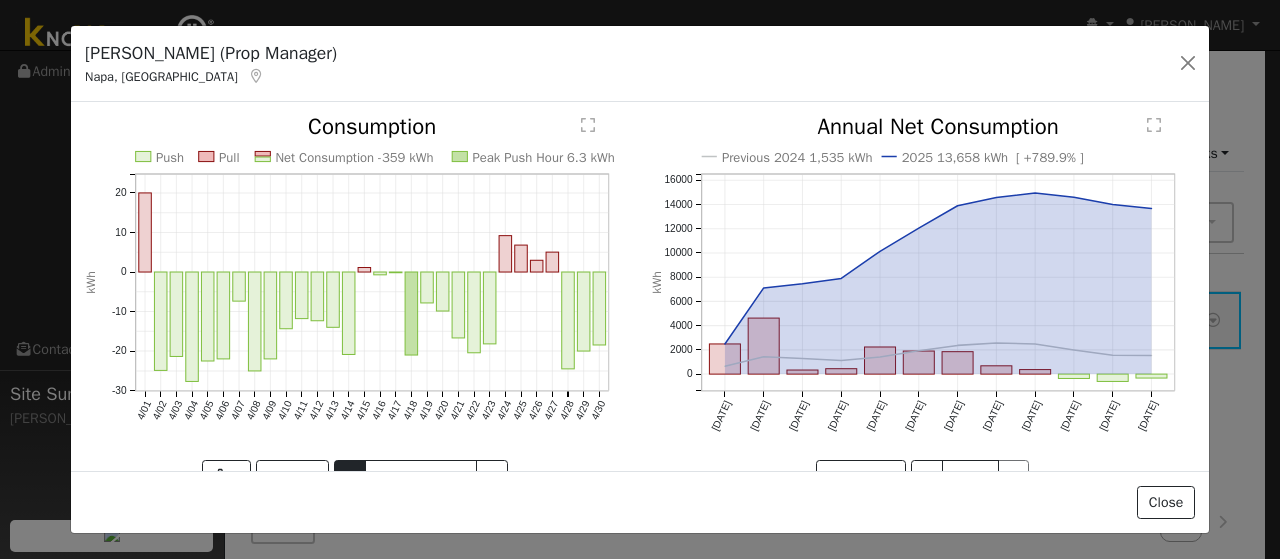 click at bounding box center [357, 304] 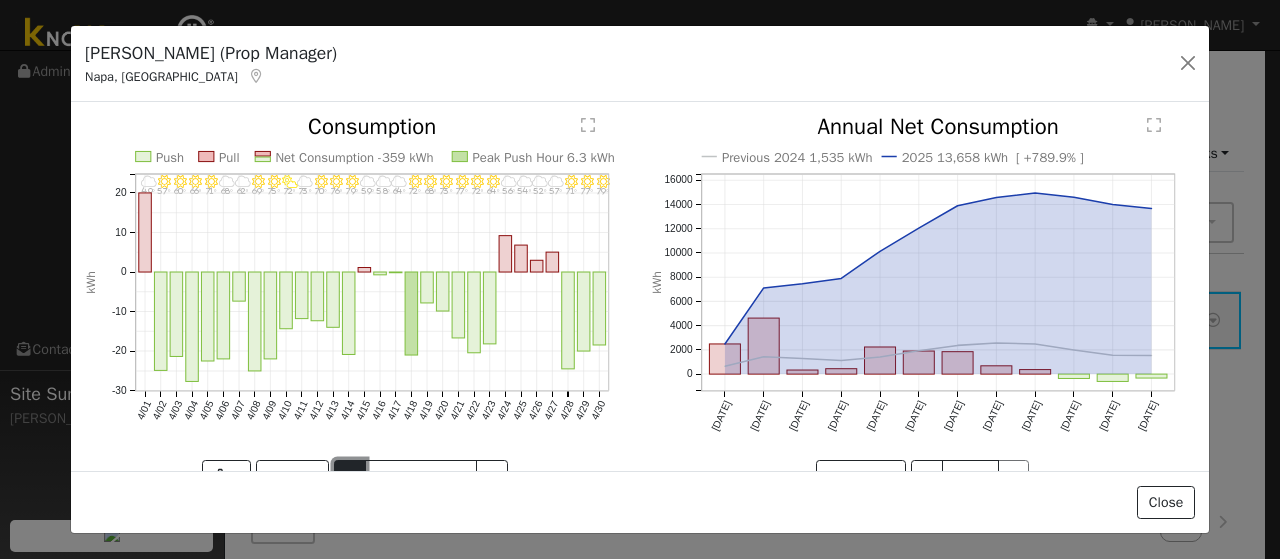 click on "<" at bounding box center (350, 477) 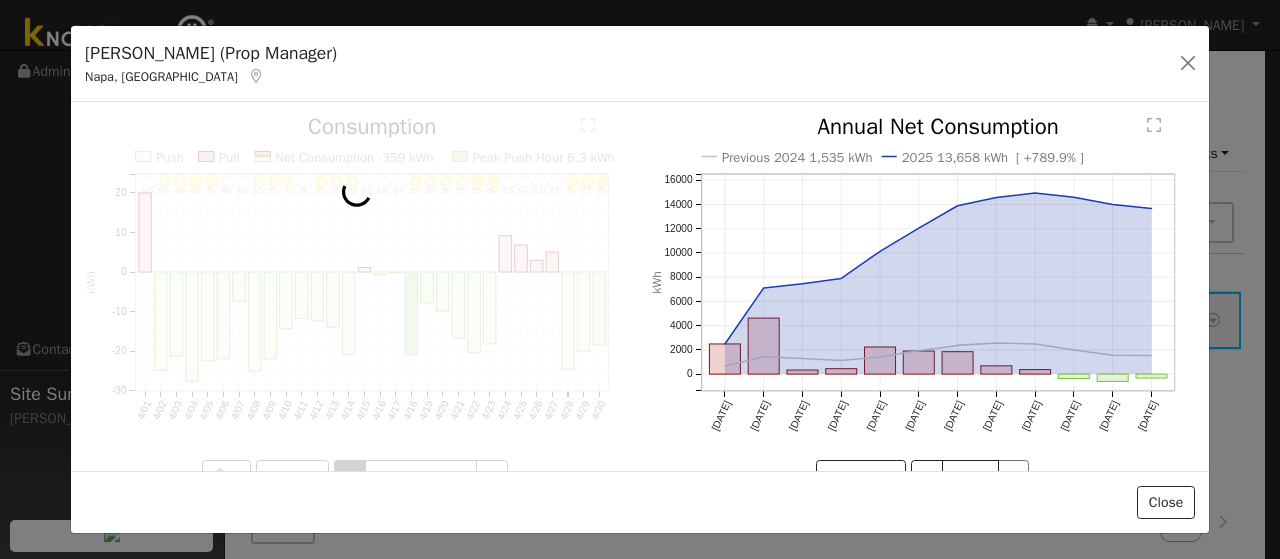 click at bounding box center [357, 304] 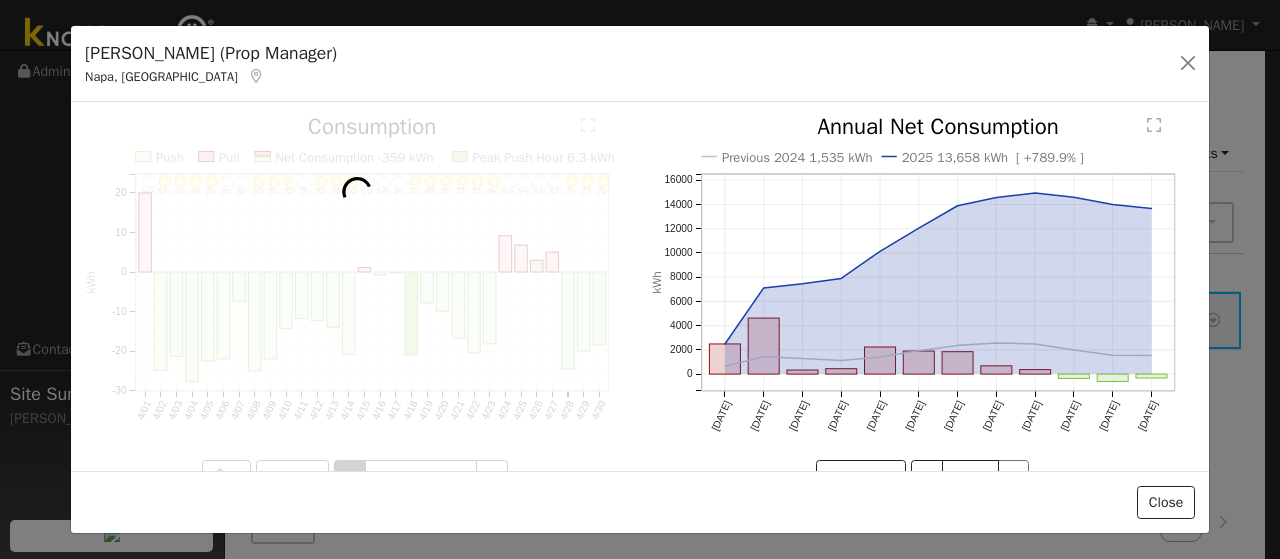 click at bounding box center [357, 304] 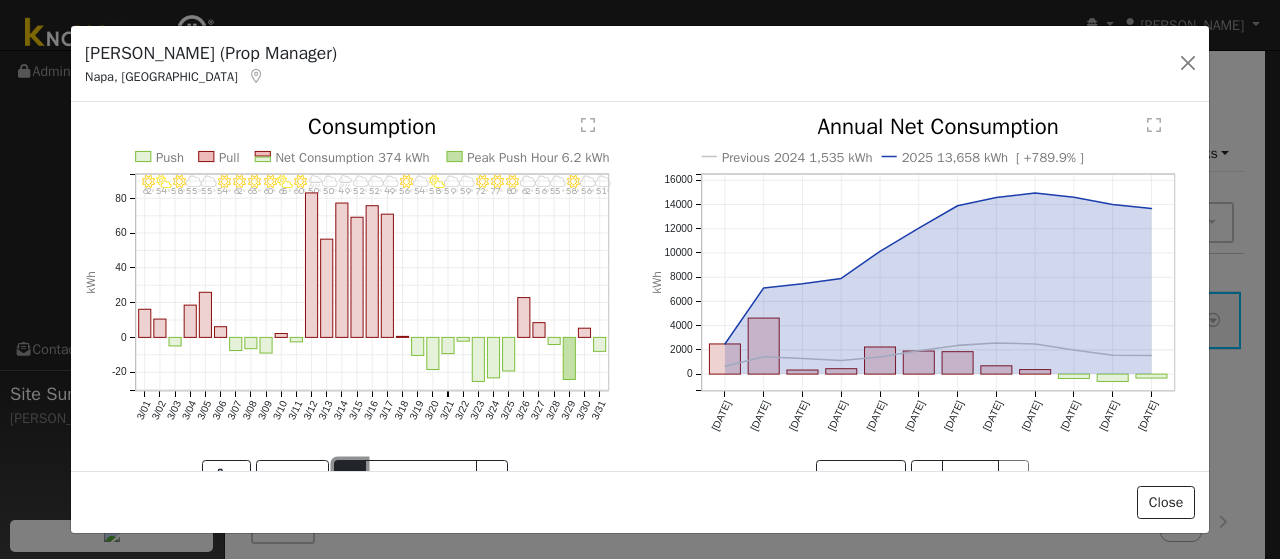 click on "<" at bounding box center [350, 477] 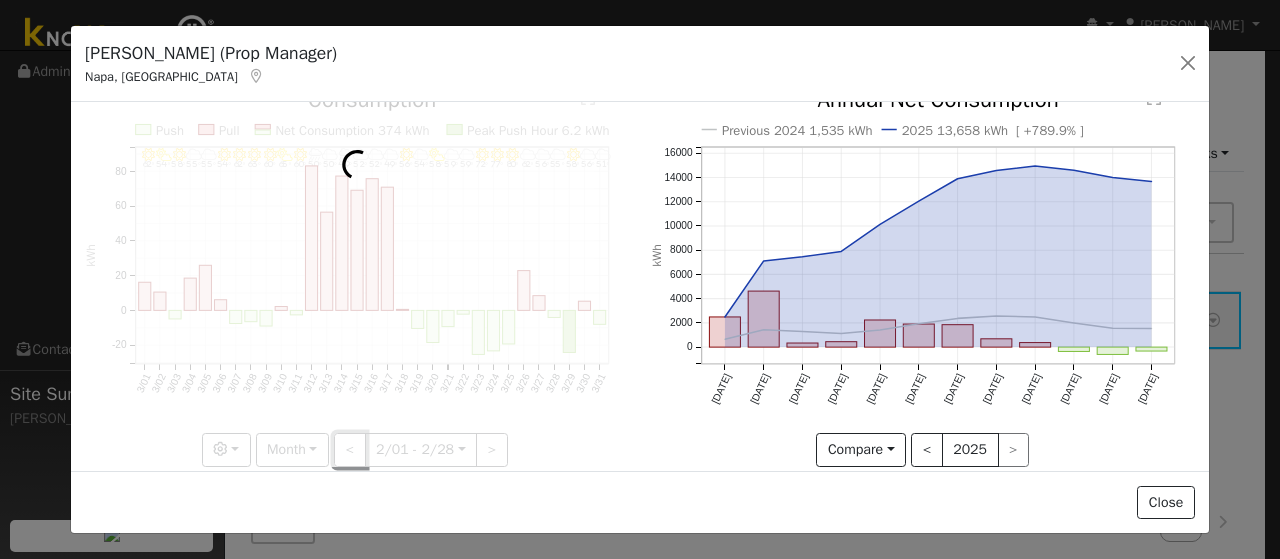 scroll, scrollTop: 100, scrollLeft: 0, axis: vertical 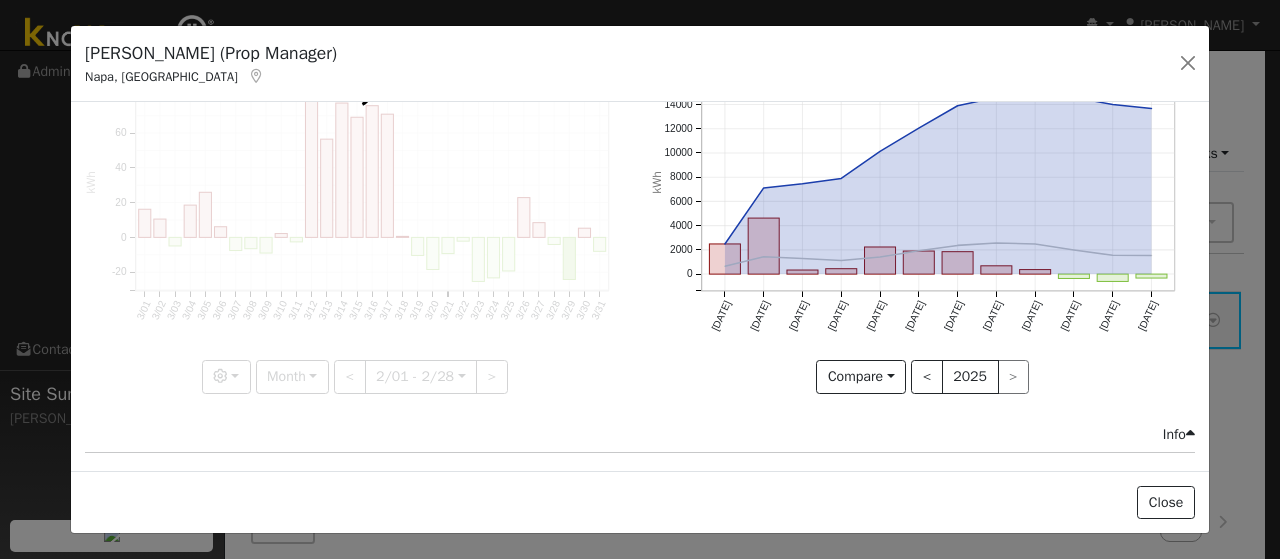 click at bounding box center [357, 204] 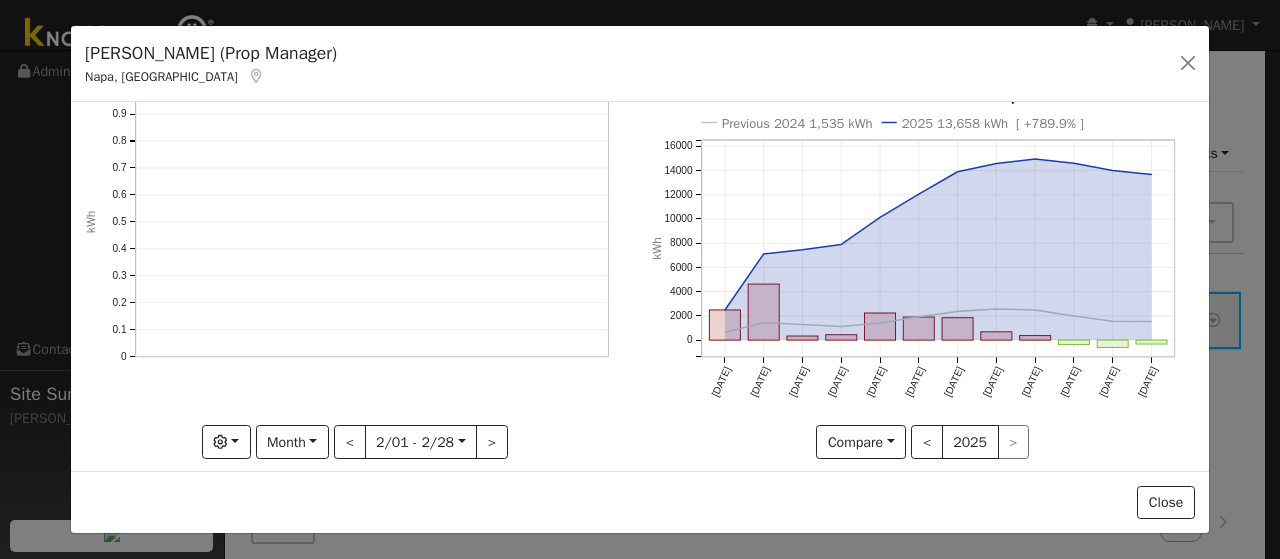 scroll, scrollTop: 164, scrollLeft: 0, axis: vertical 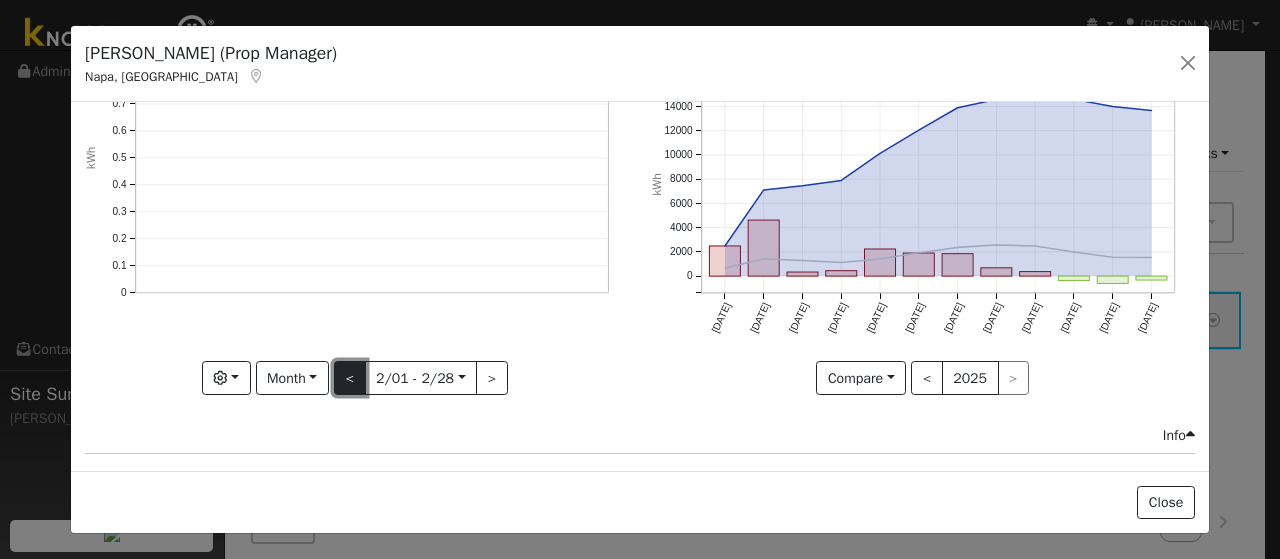 click on "<" at bounding box center (350, 378) 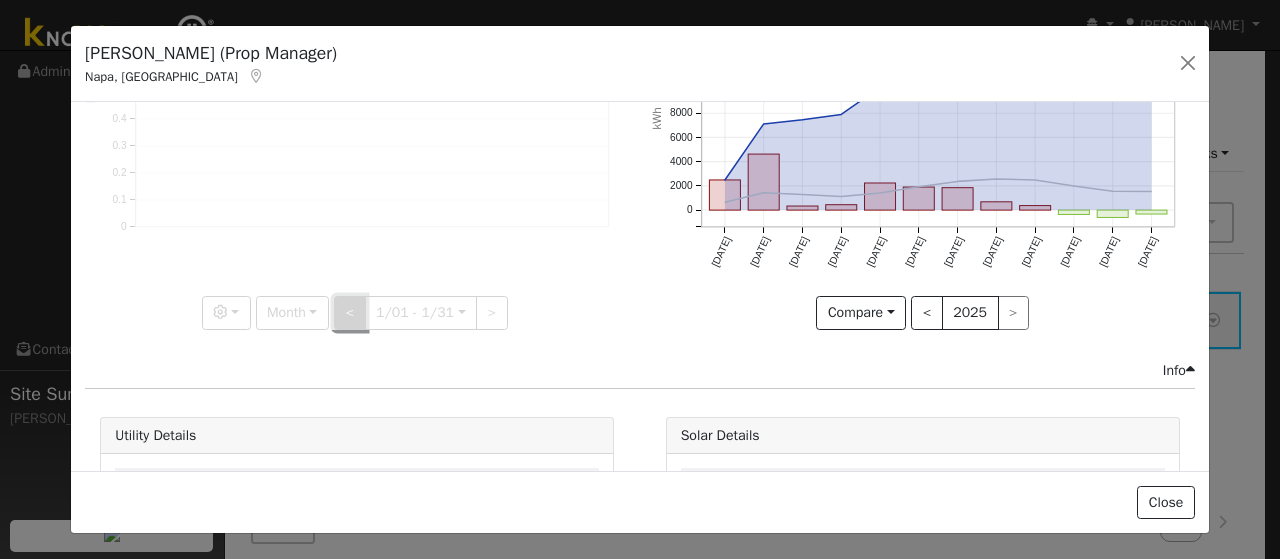 scroll, scrollTop: 100, scrollLeft: 0, axis: vertical 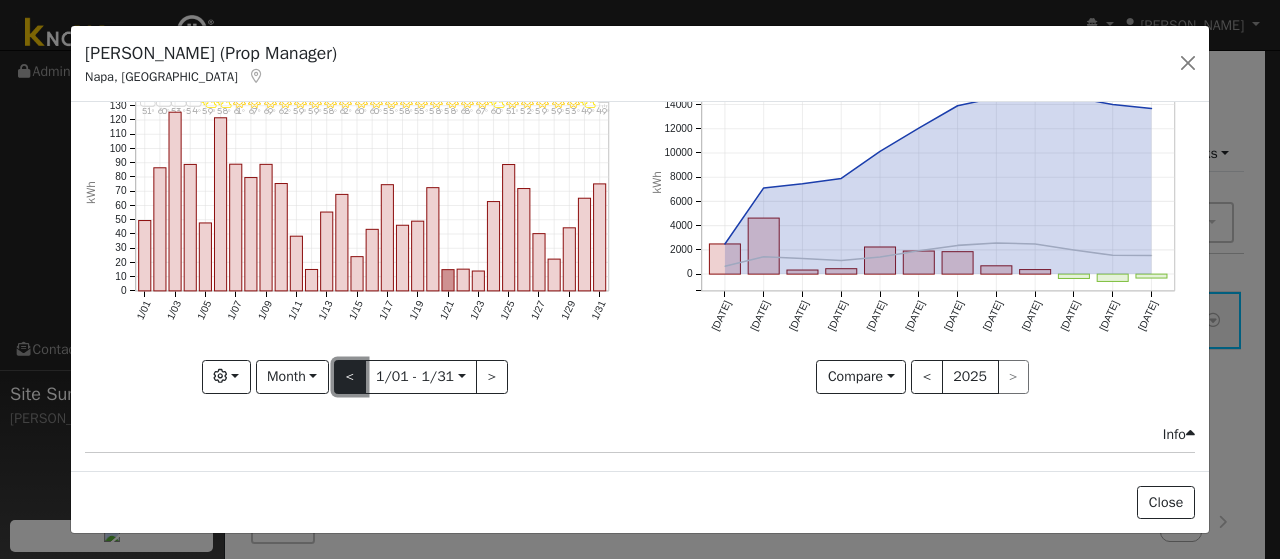 click on "<" at bounding box center (350, 377) 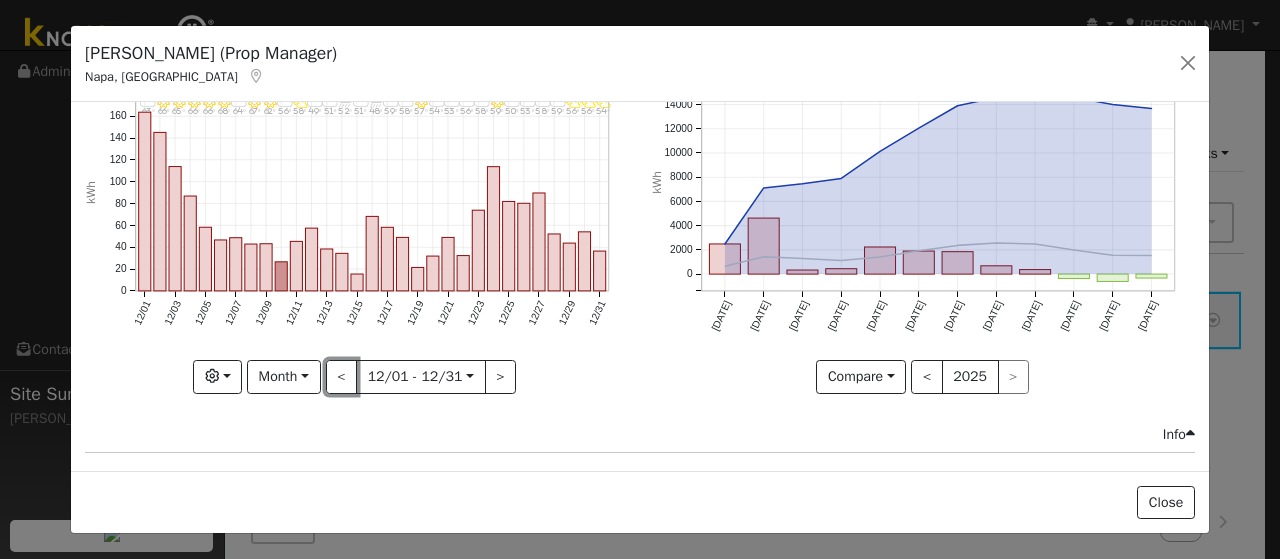 click on "<" at bounding box center [342, 377] 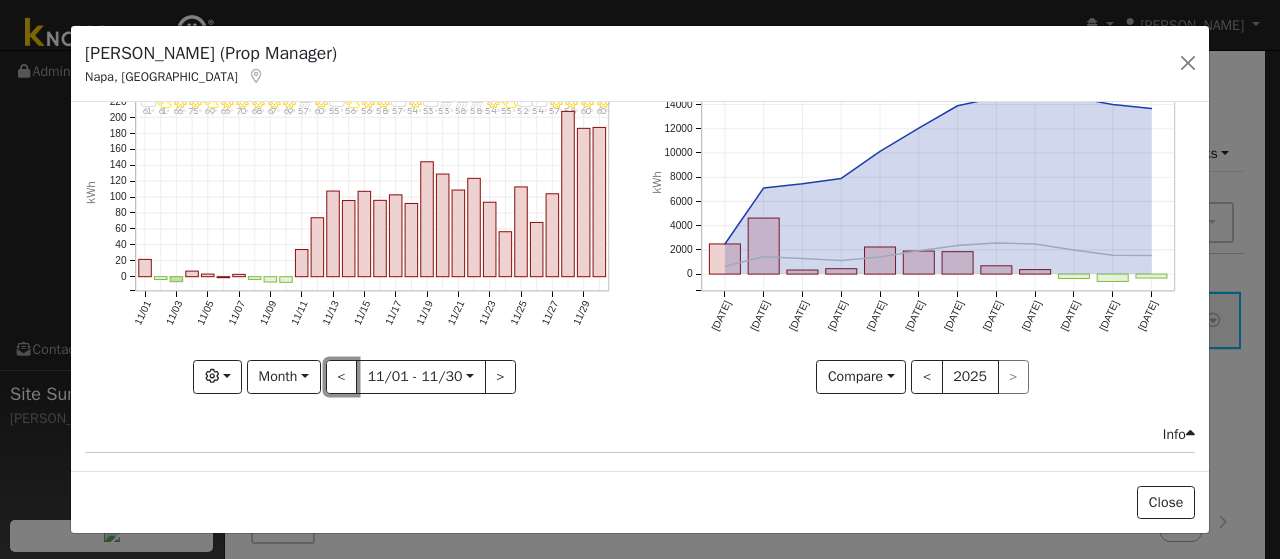 click on "<" at bounding box center (342, 377) 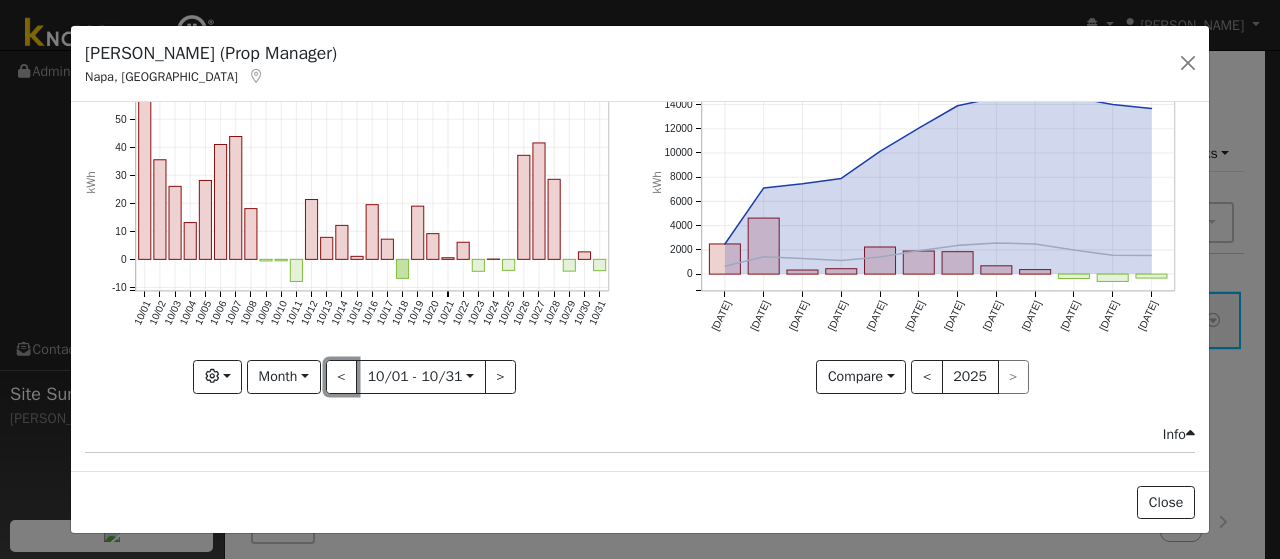 click on "<" at bounding box center (342, 377) 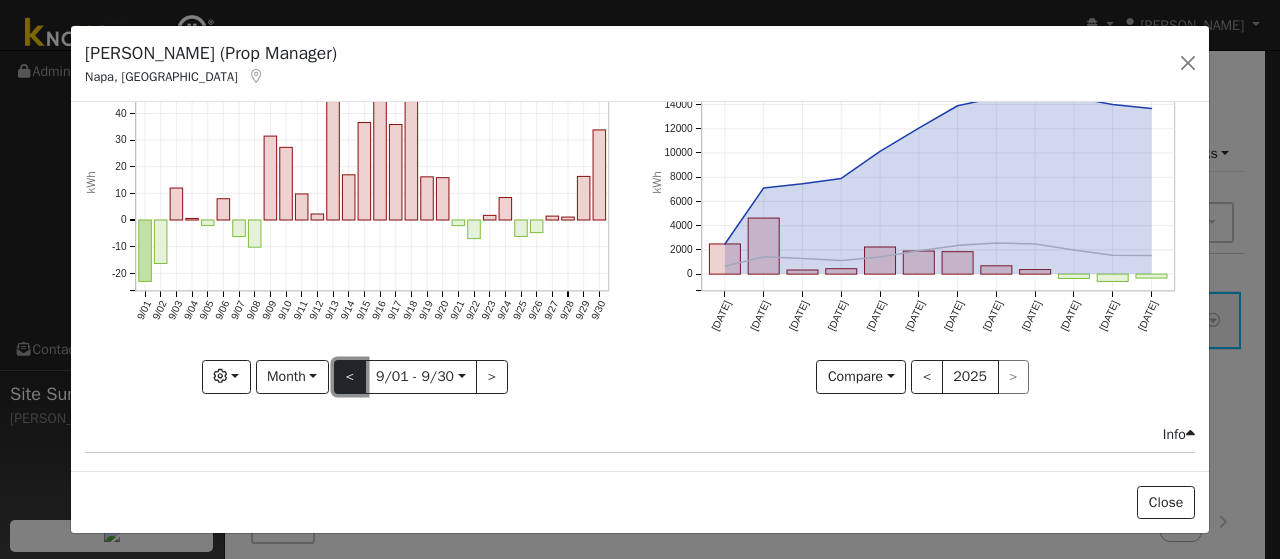 click on "<" at bounding box center (350, 377) 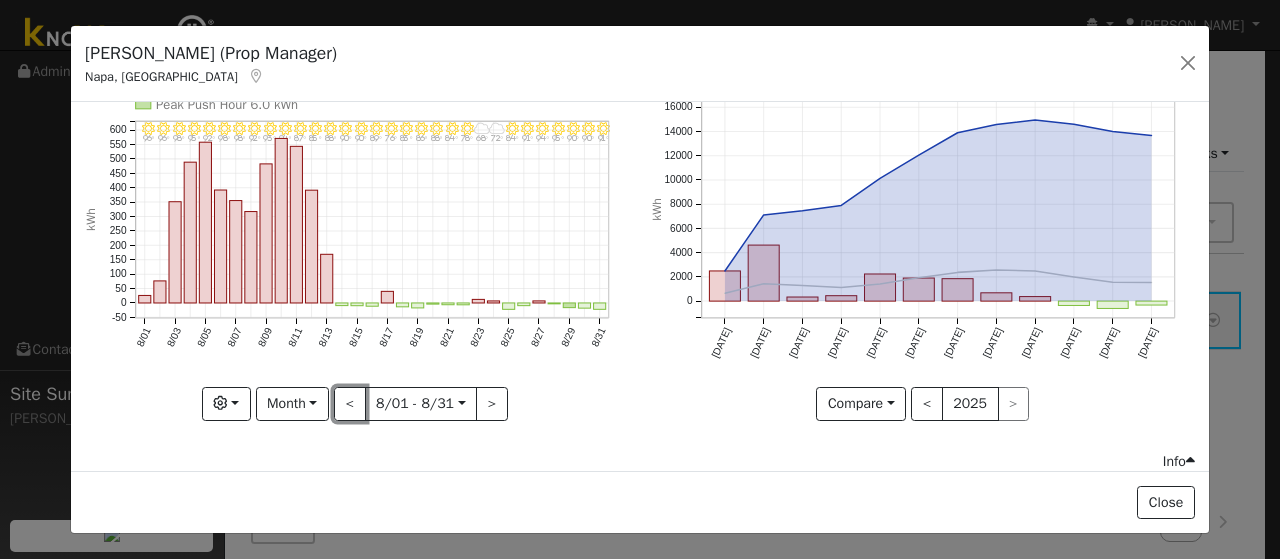 scroll, scrollTop: 0, scrollLeft: 0, axis: both 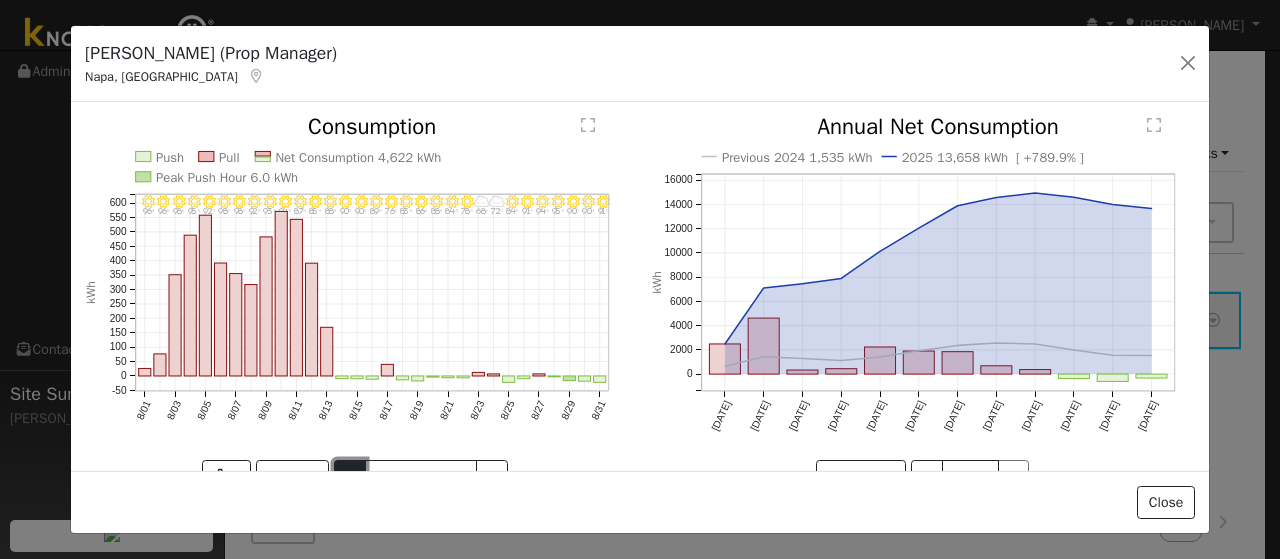click on "<" at bounding box center (350, 477) 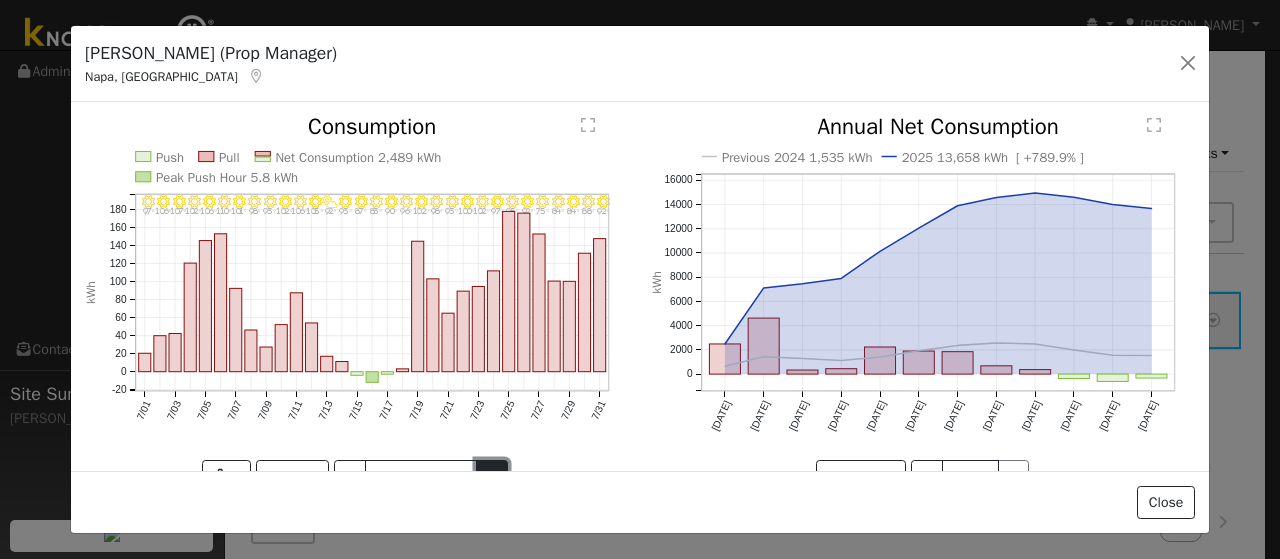 click on ">" at bounding box center (492, 477) 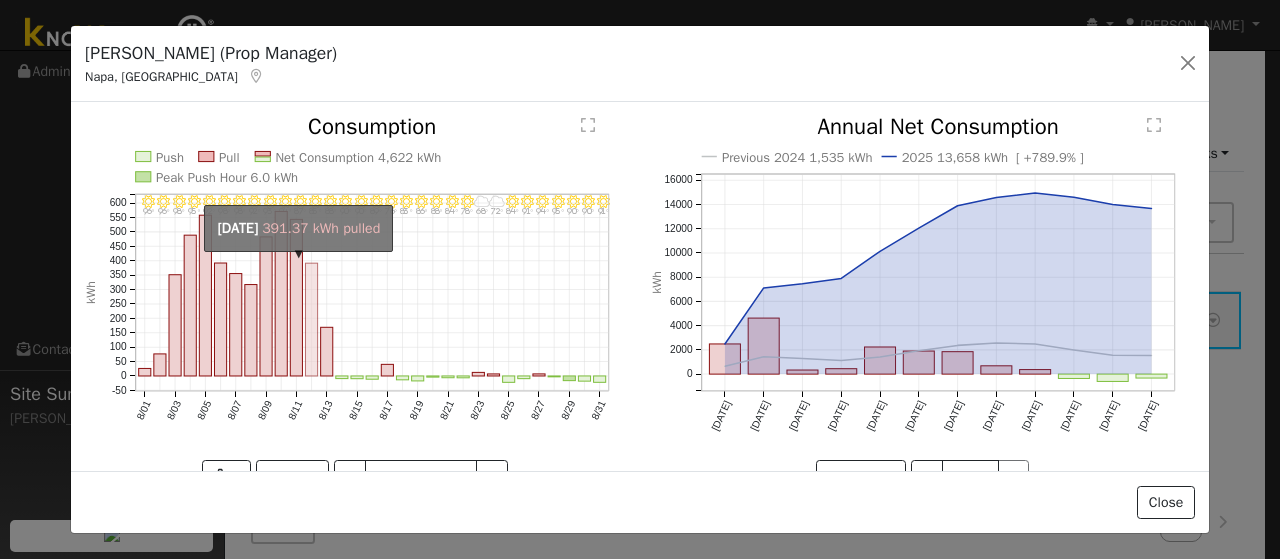 click on "onclick=""" 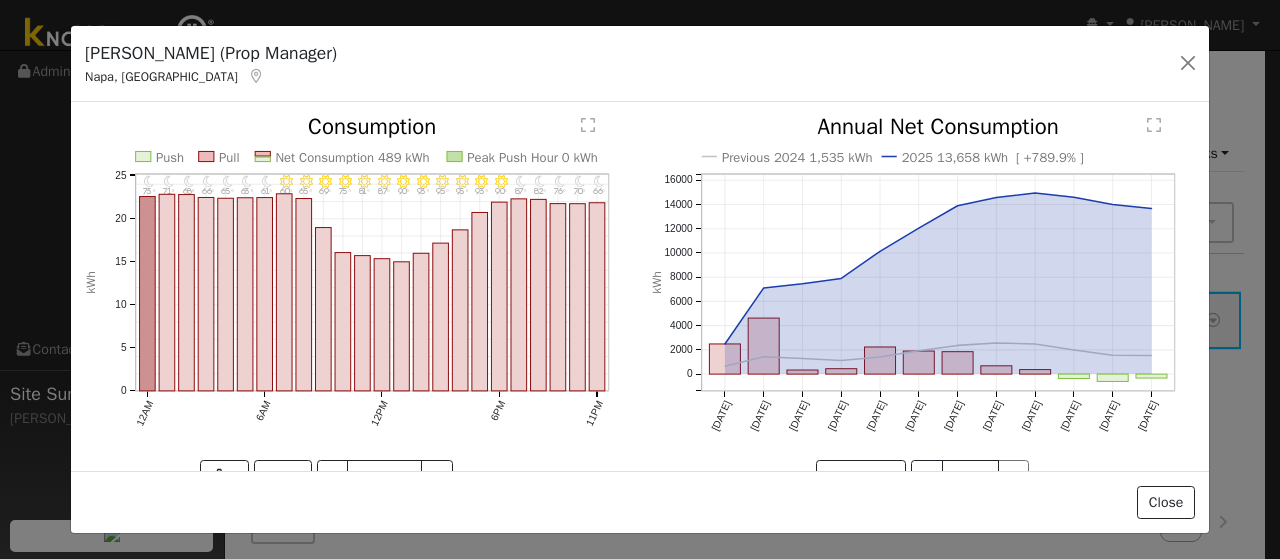 scroll, scrollTop: 100, scrollLeft: 0, axis: vertical 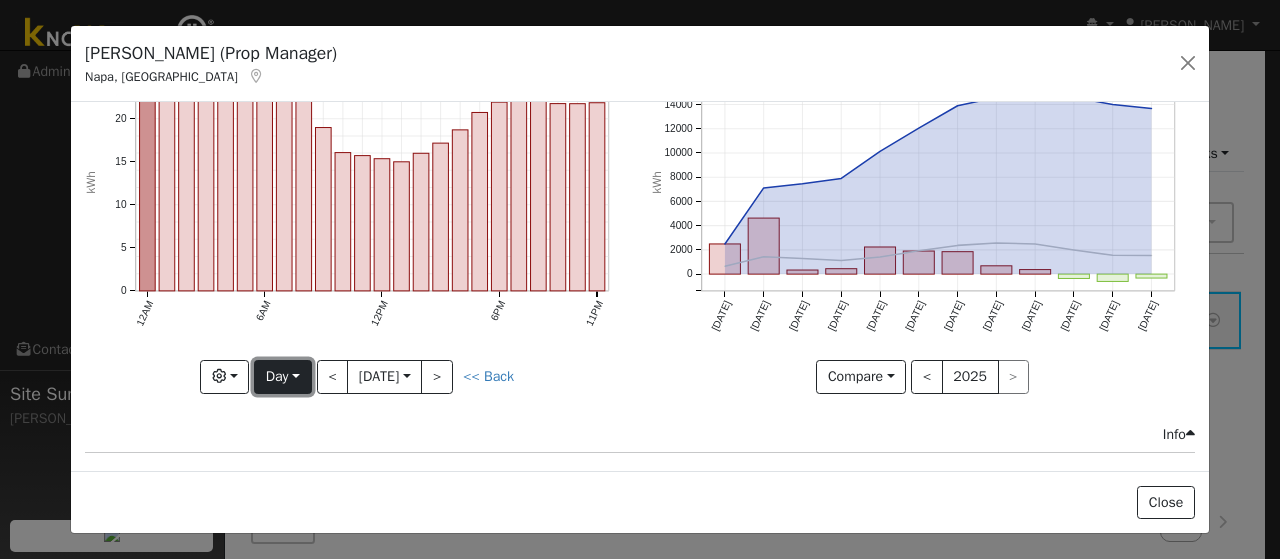 click on "Day" at bounding box center [282, 377] 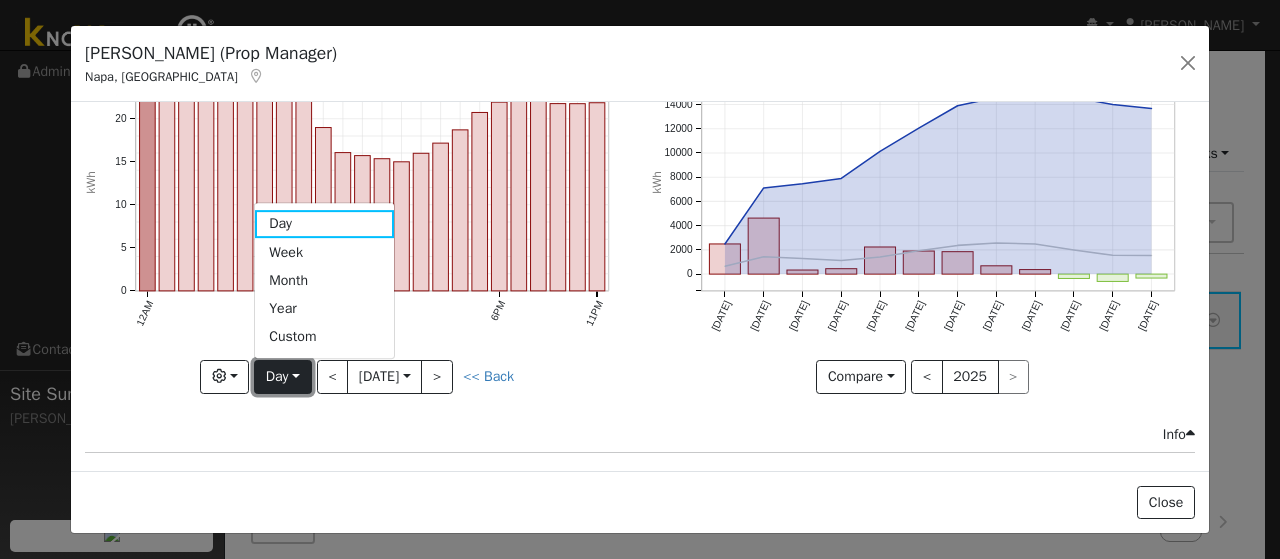 scroll, scrollTop: 0, scrollLeft: 0, axis: both 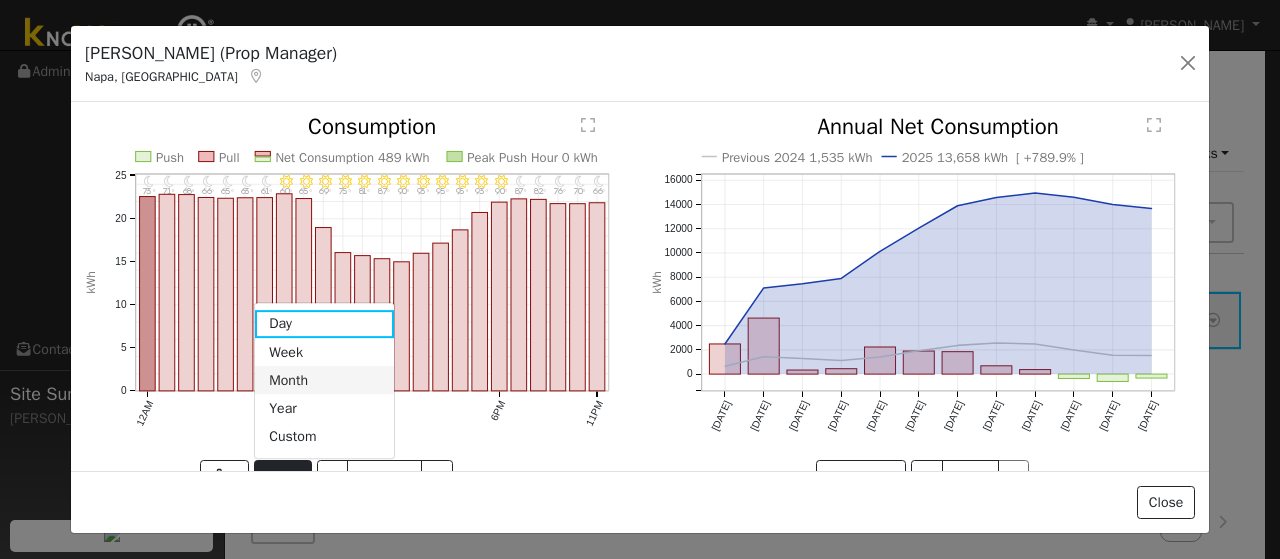 click on "Month" at bounding box center [324, 380] 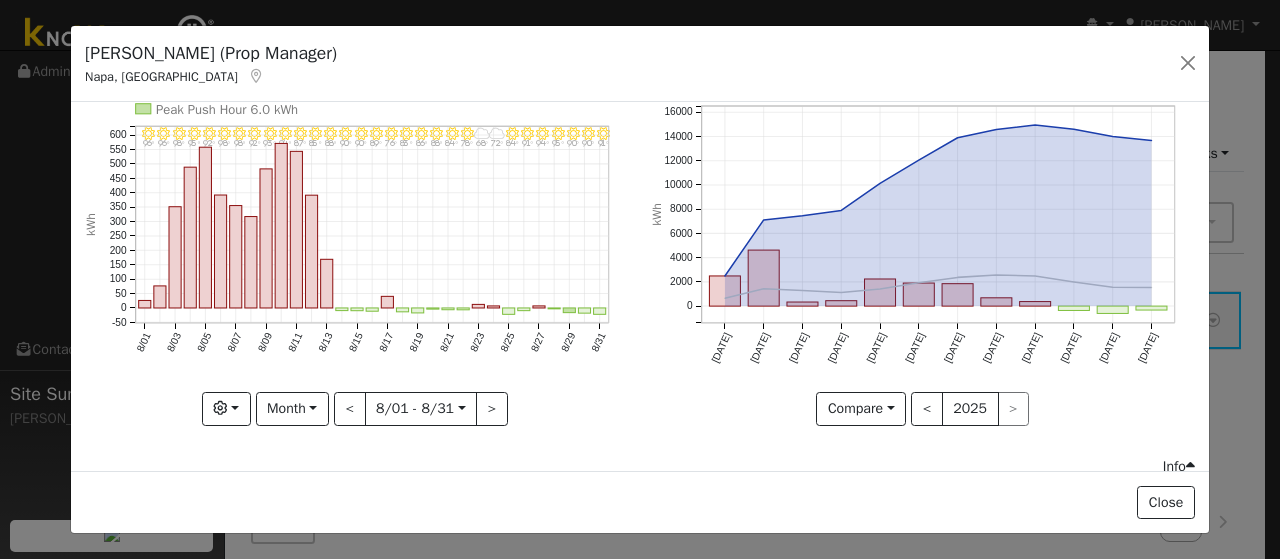 scroll, scrollTop: 100, scrollLeft: 0, axis: vertical 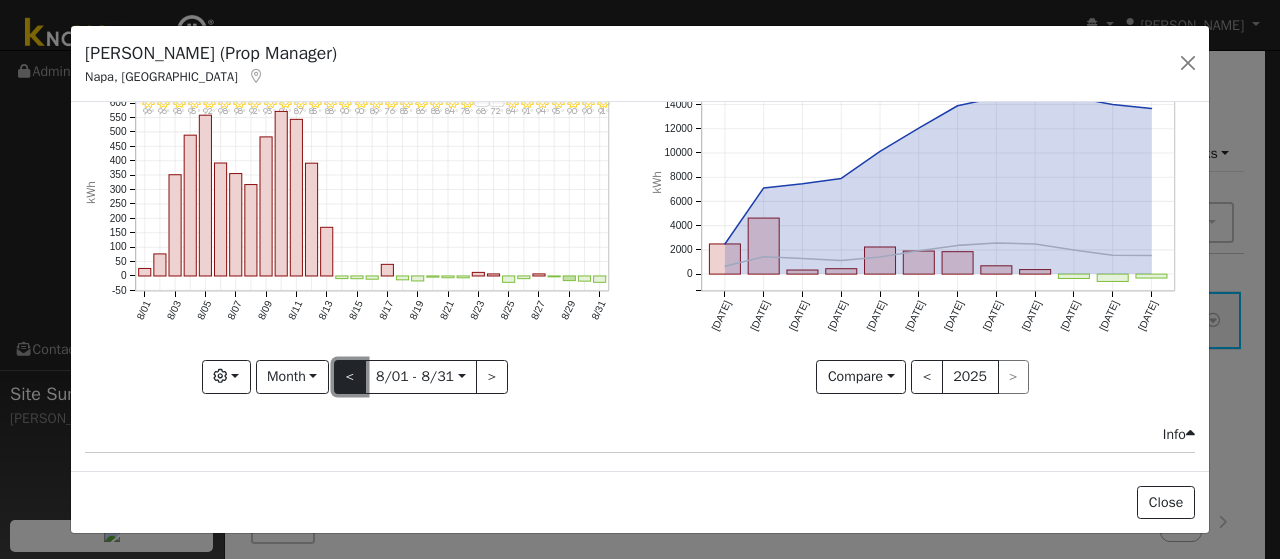 click on "<" at bounding box center [350, 377] 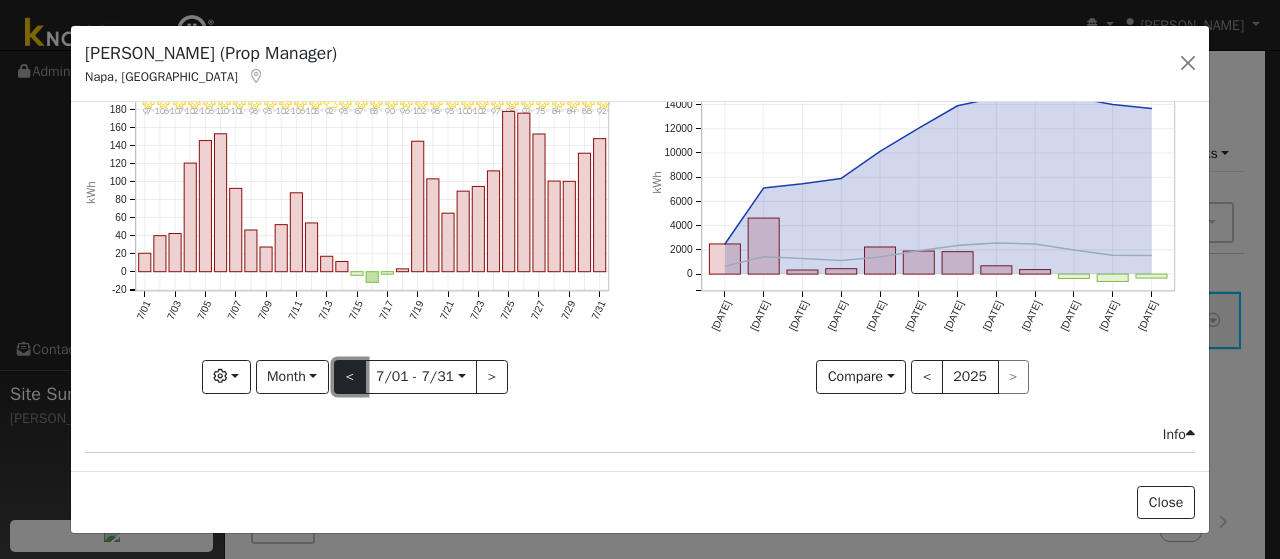 click on "<" at bounding box center [350, 377] 